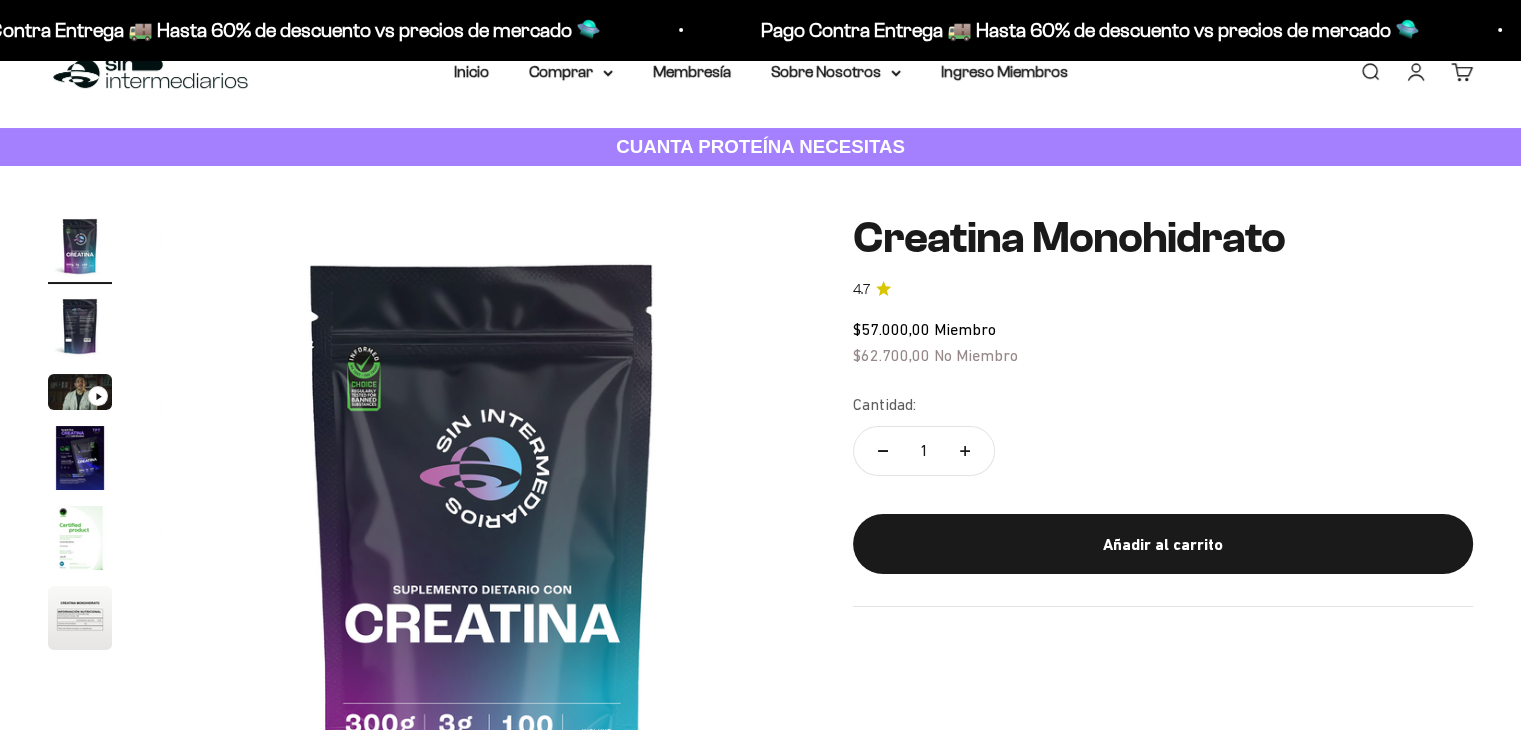 scroll, scrollTop: 97, scrollLeft: 0, axis: vertical 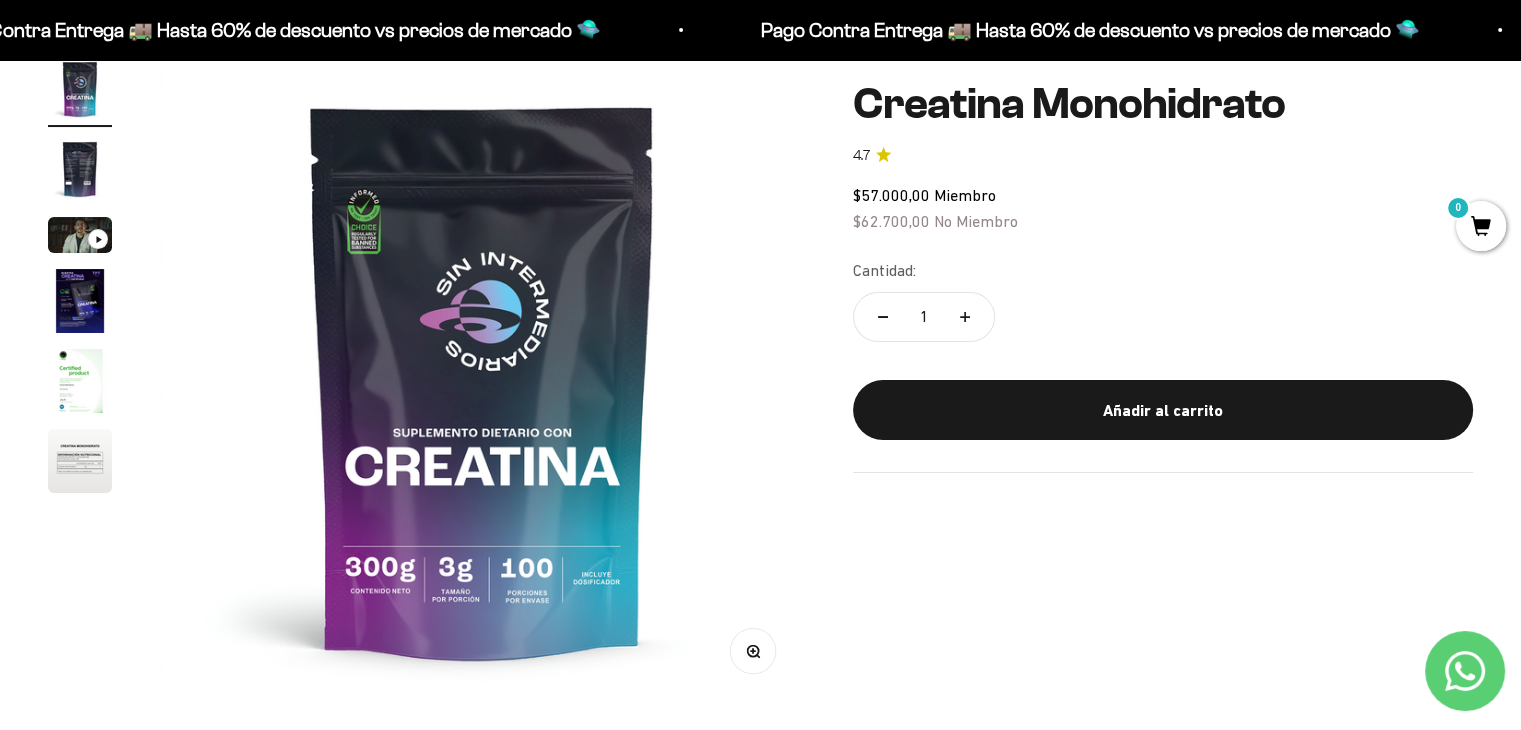 click at bounding box center (80, 169) 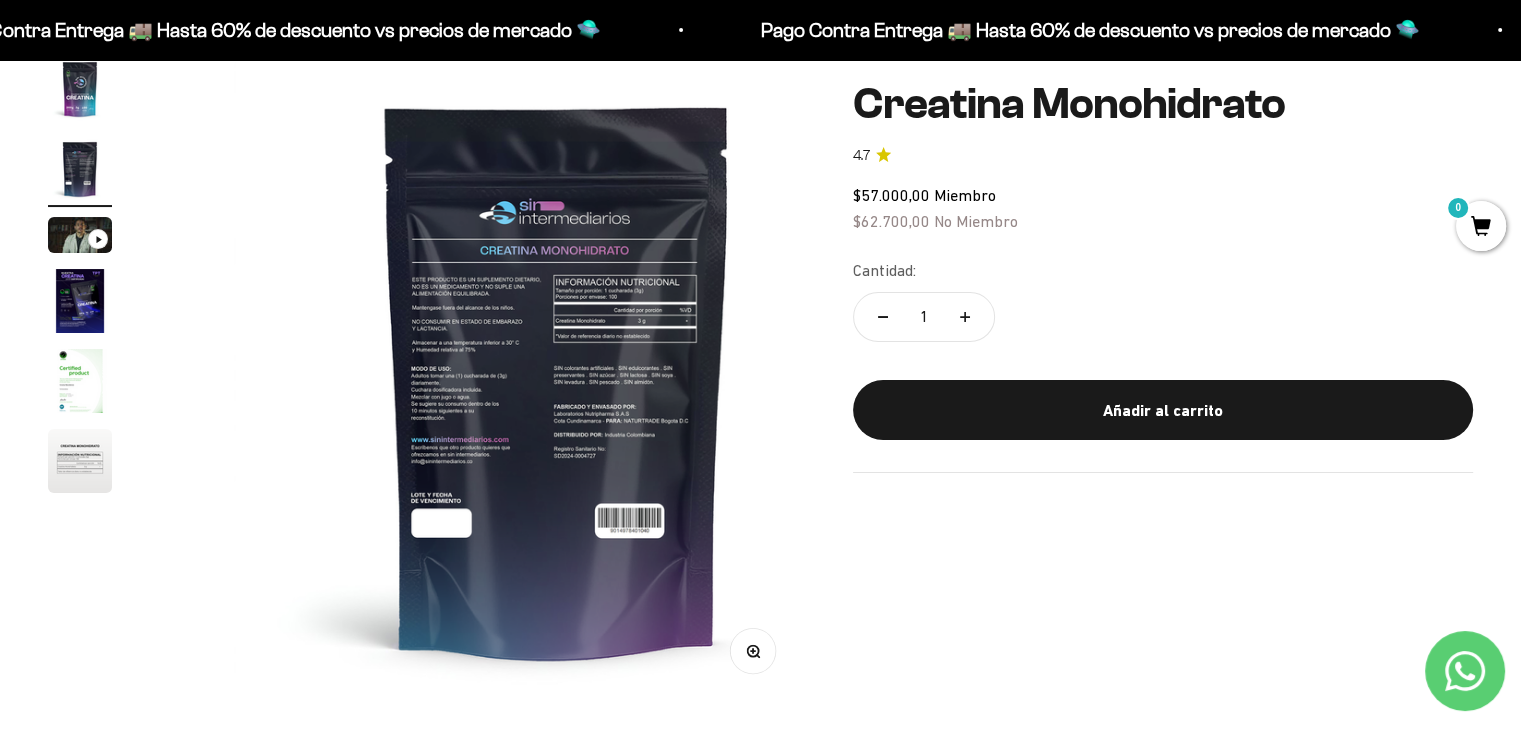 scroll, scrollTop: 0, scrollLeft: 0, axis: both 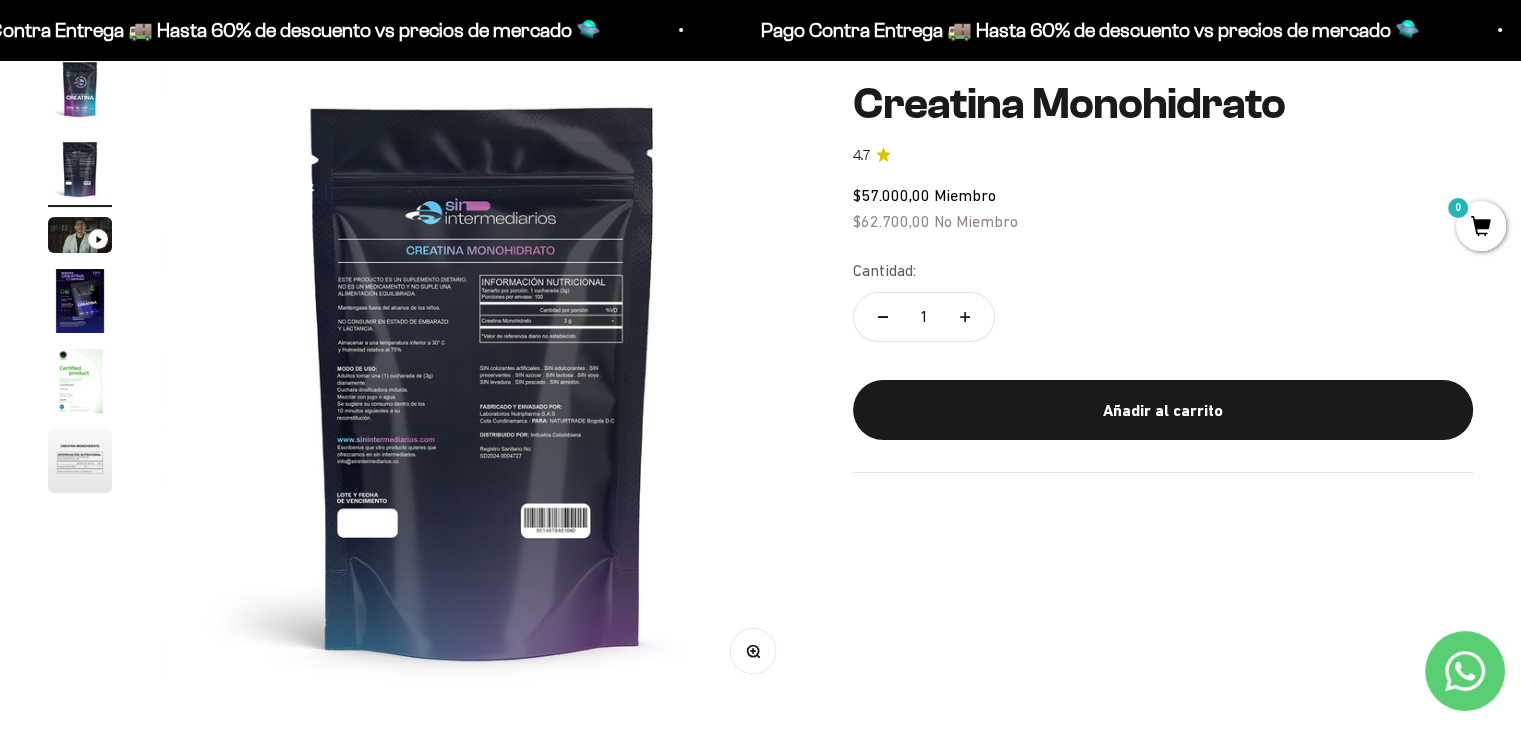click at bounding box center [80, 301] 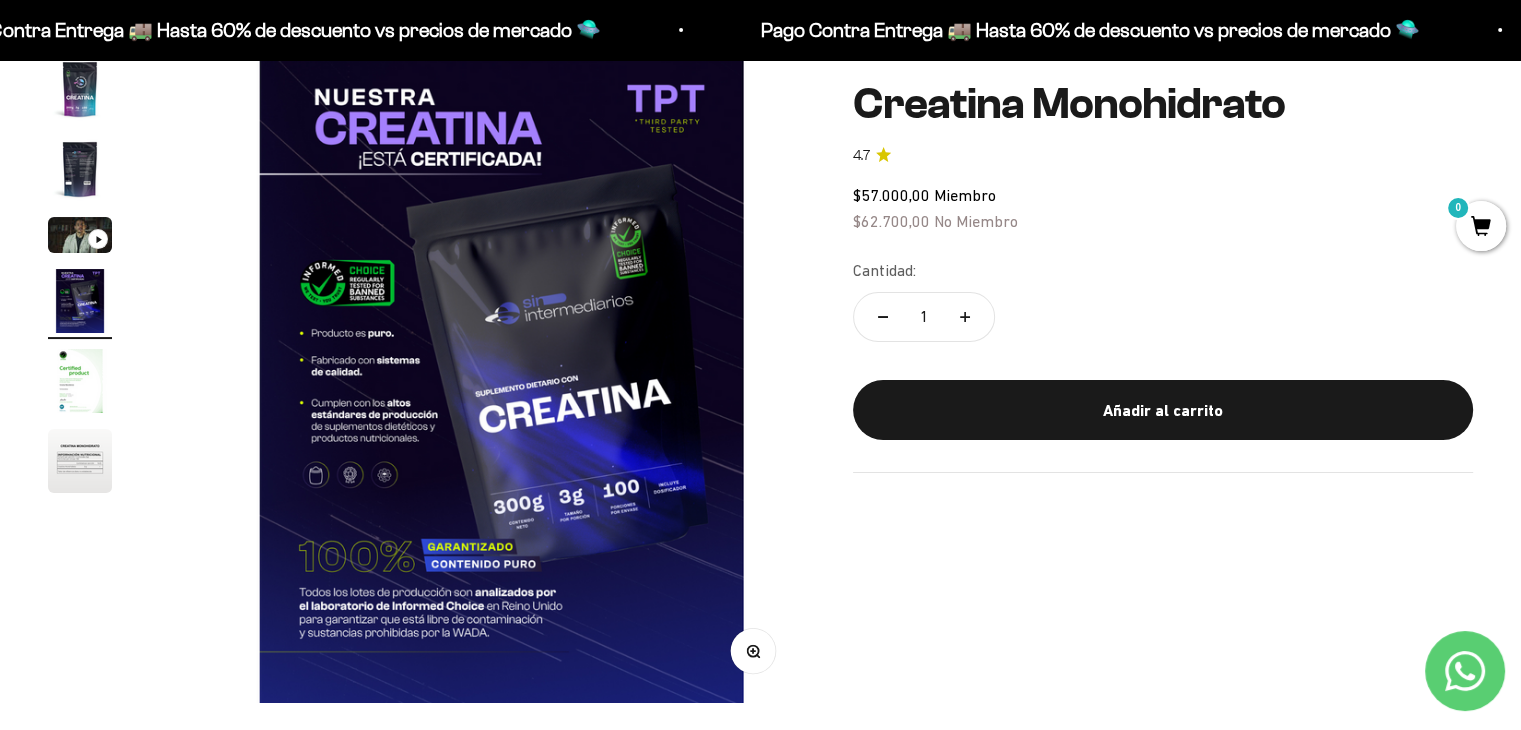 scroll, scrollTop: 0, scrollLeft: 2008, axis: horizontal 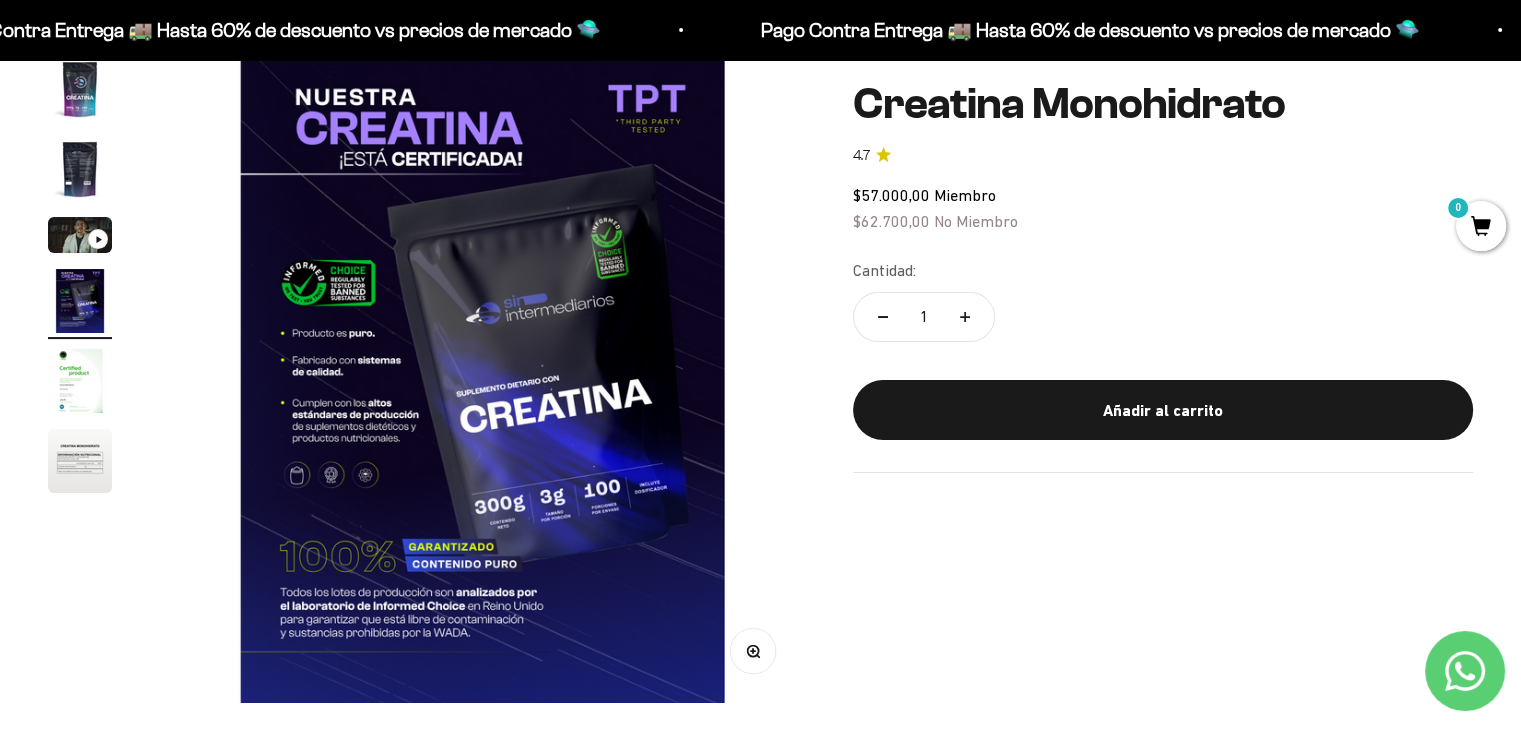 click at bounding box center (80, 381) 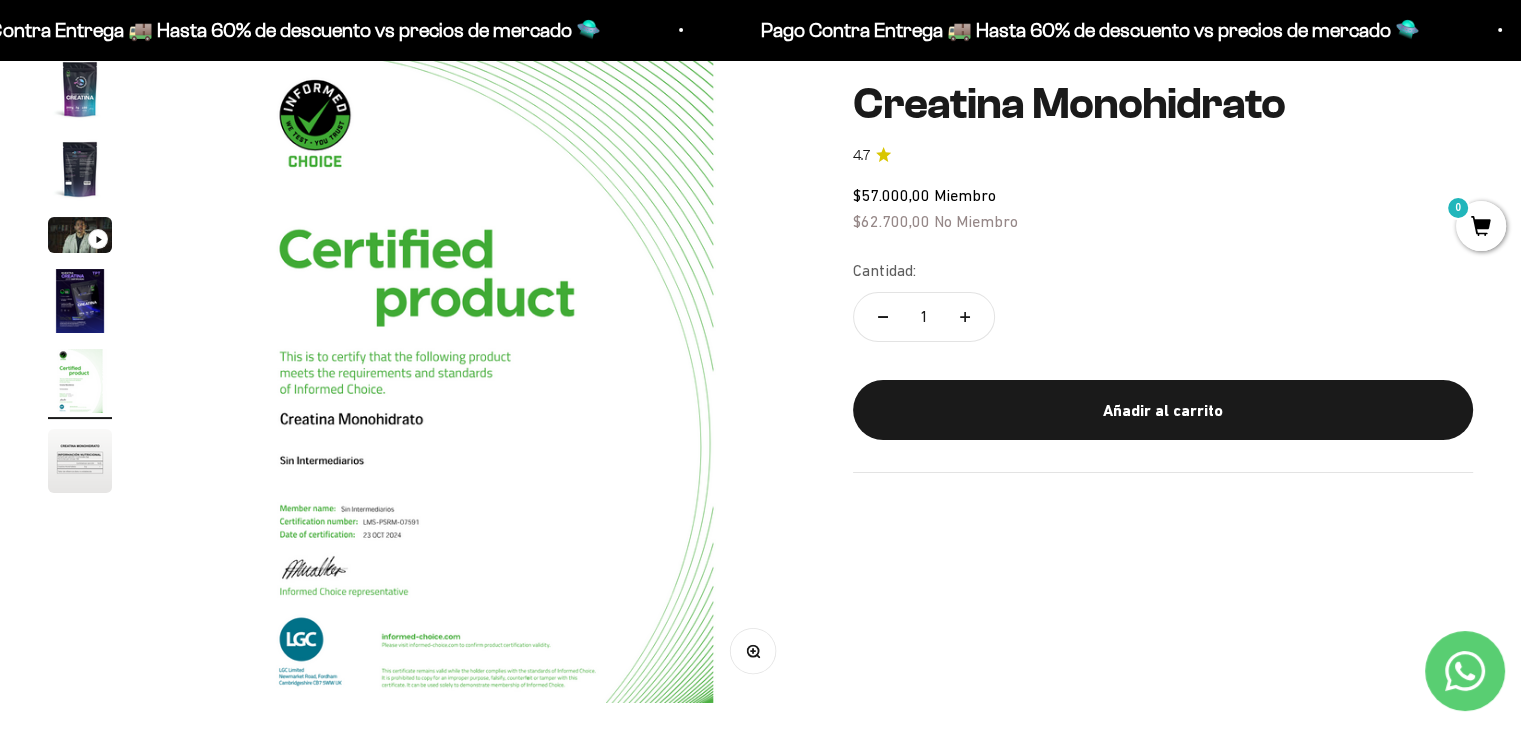 scroll, scrollTop: 0, scrollLeft: 2676, axis: horizontal 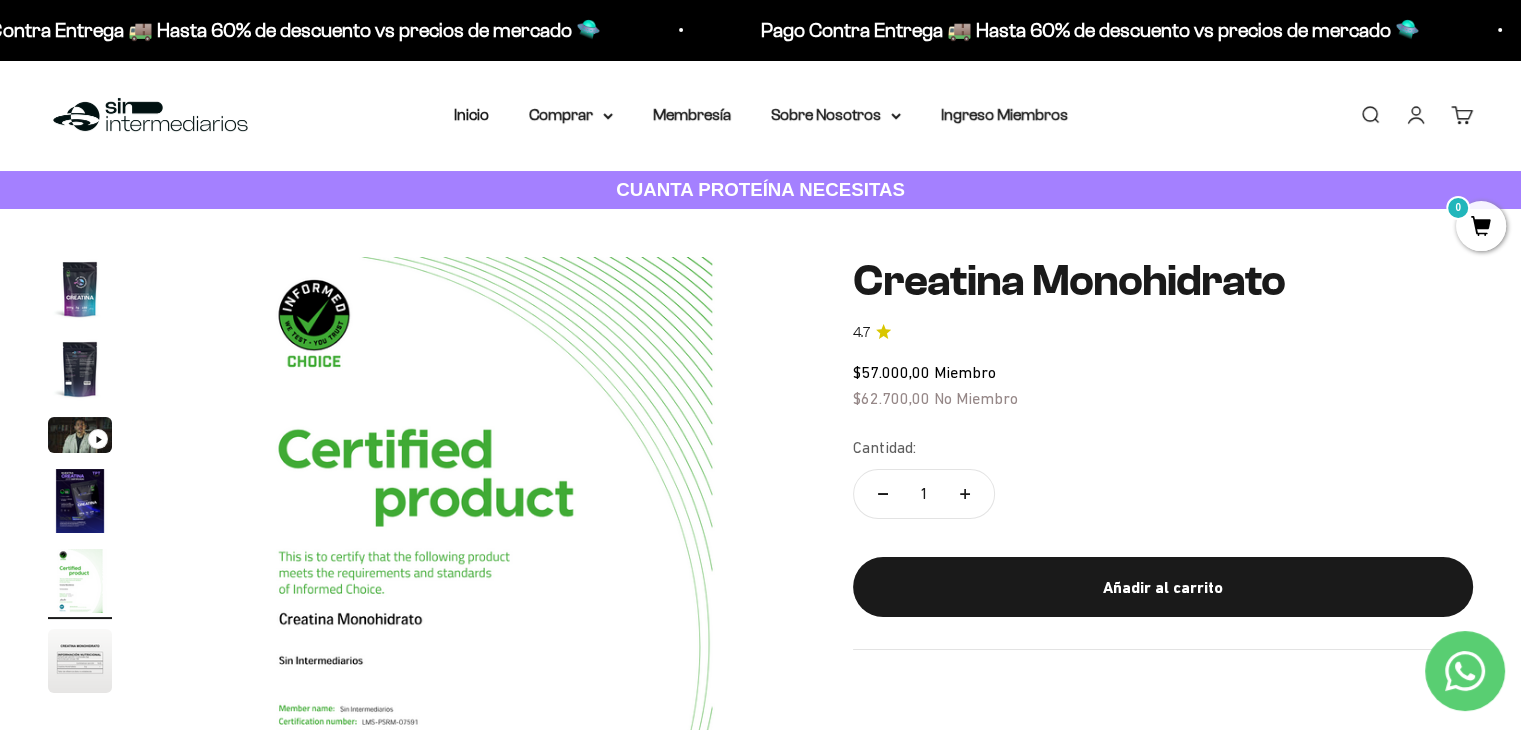 click on "$57.000,00" 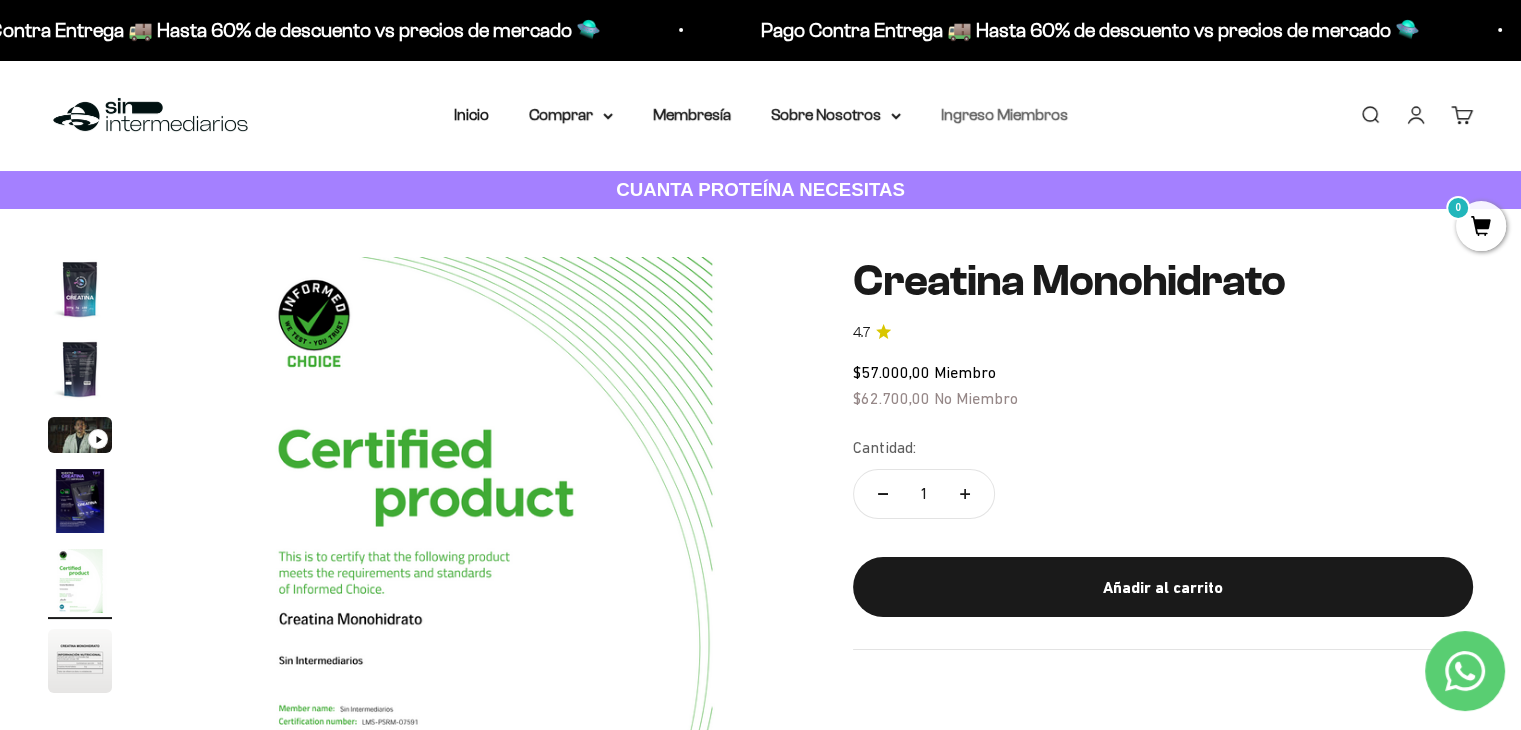 click on "Ingreso Miembros" at bounding box center (1004, 114) 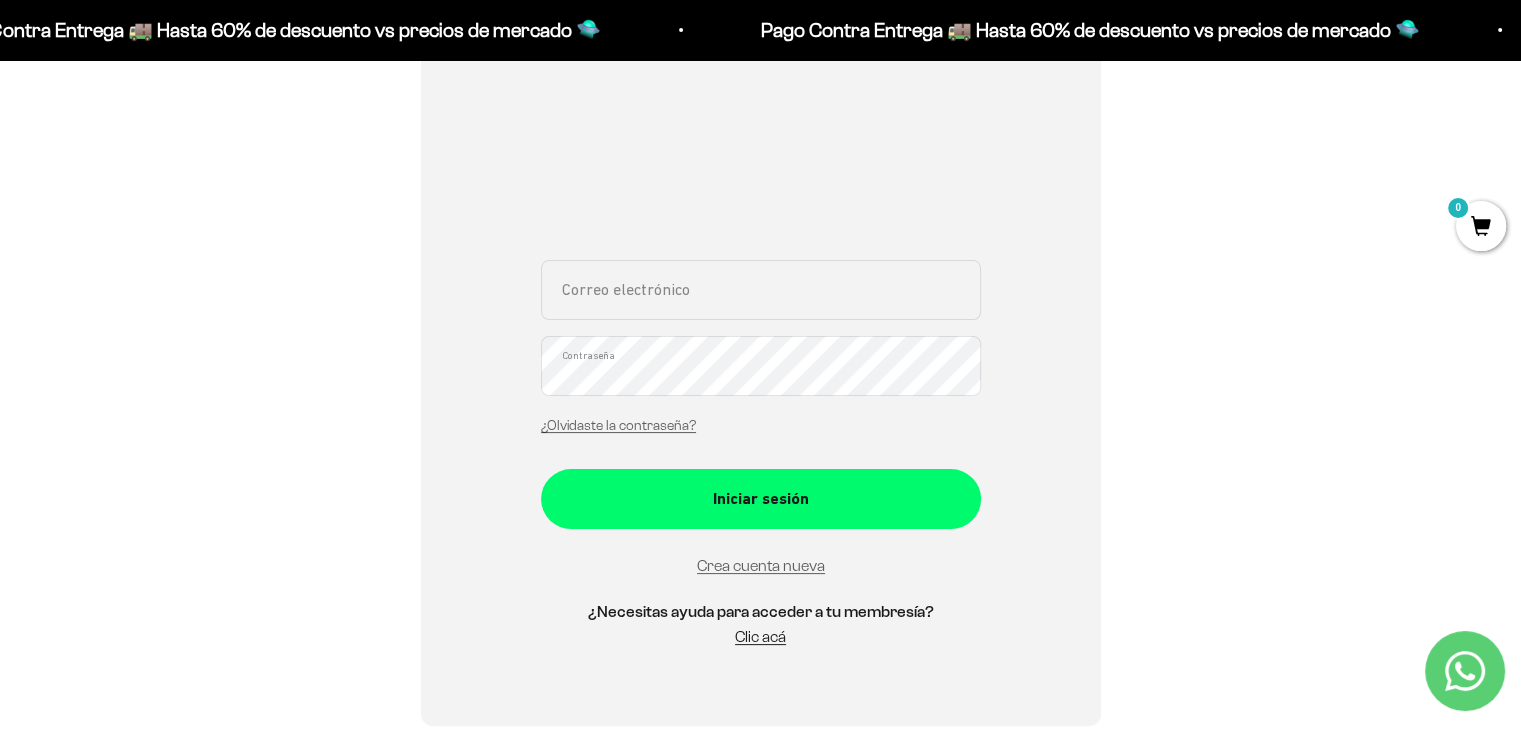 scroll, scrollTop: 300, scrollLeft: 0, axis: vertical 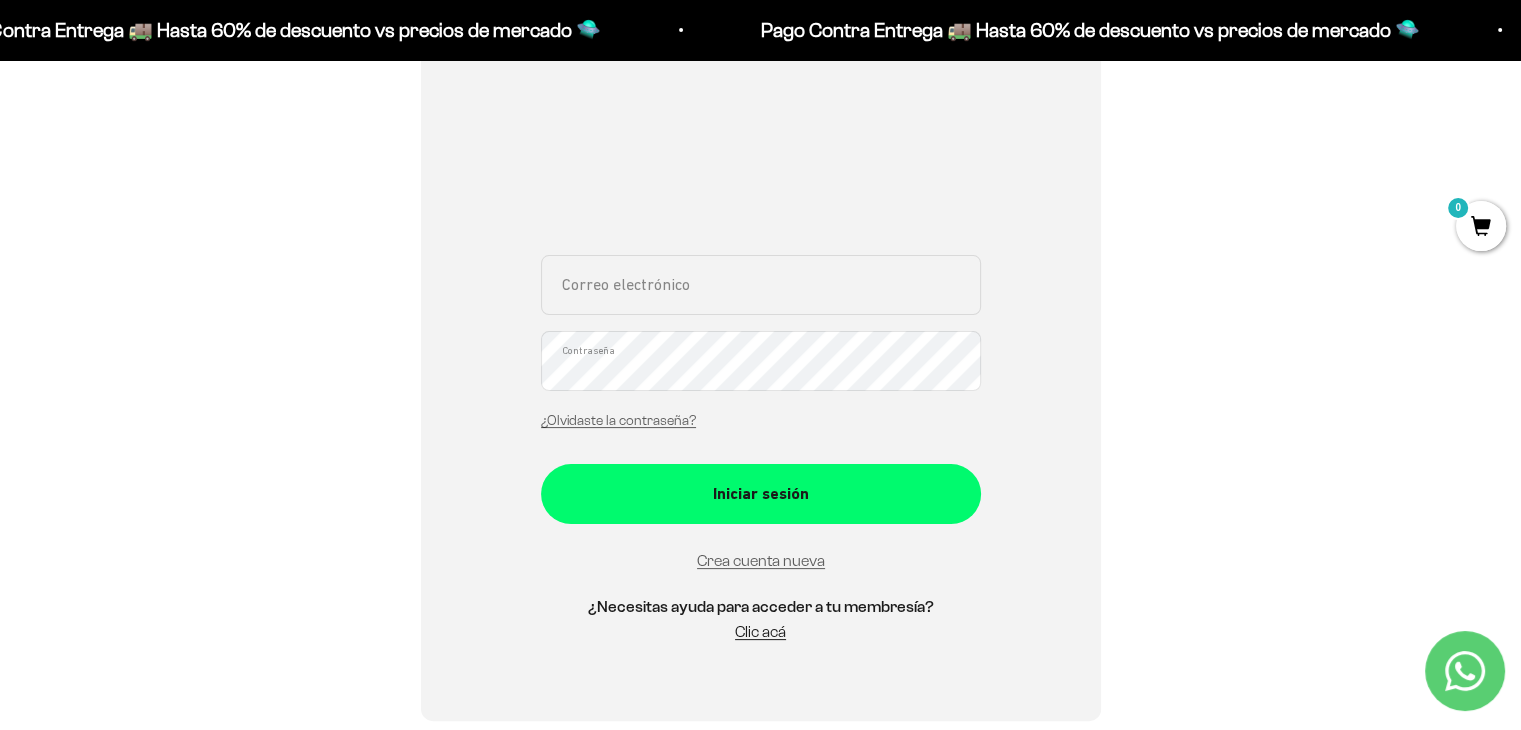 click on "Correo electrónico" at bounding box center [761, 285] 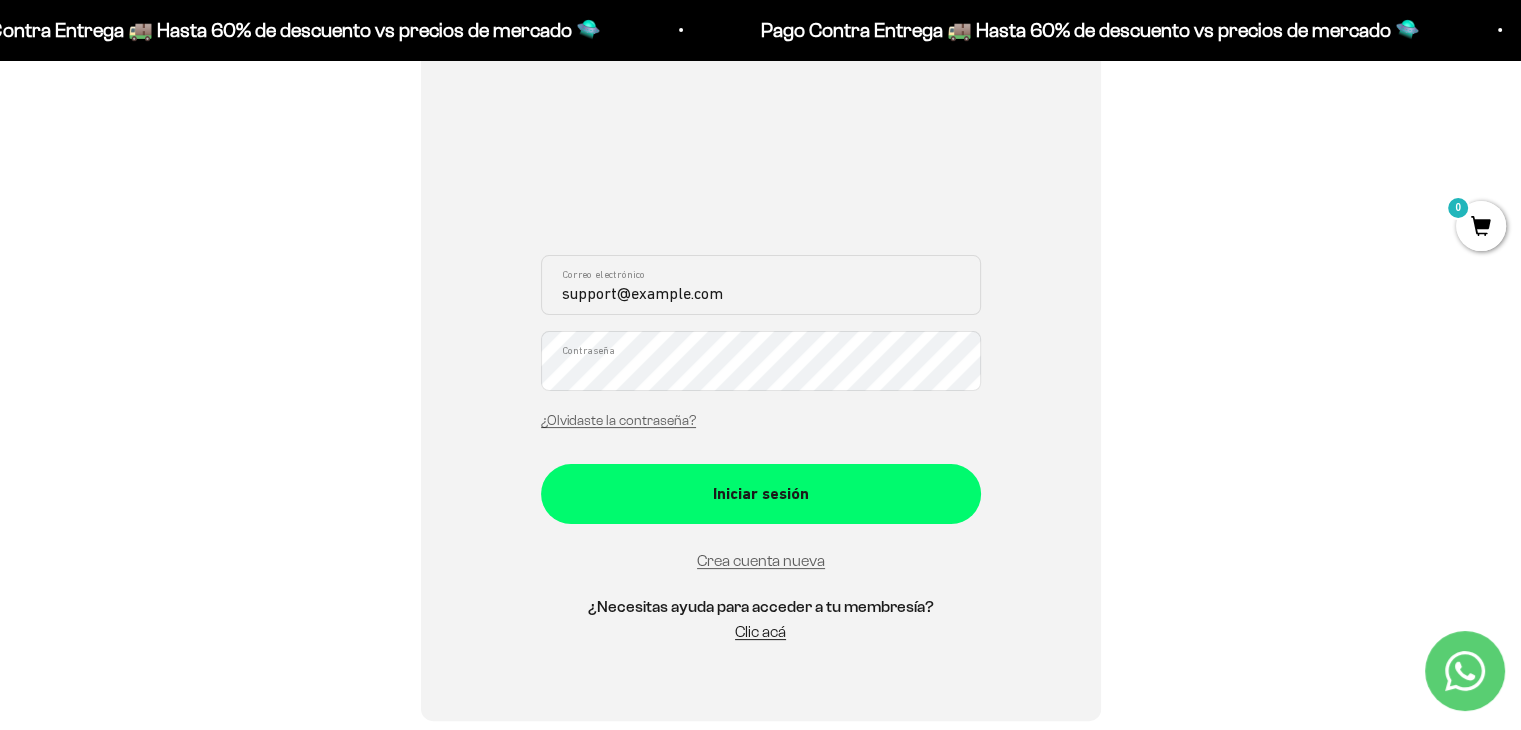 type on "[EMAIL]" 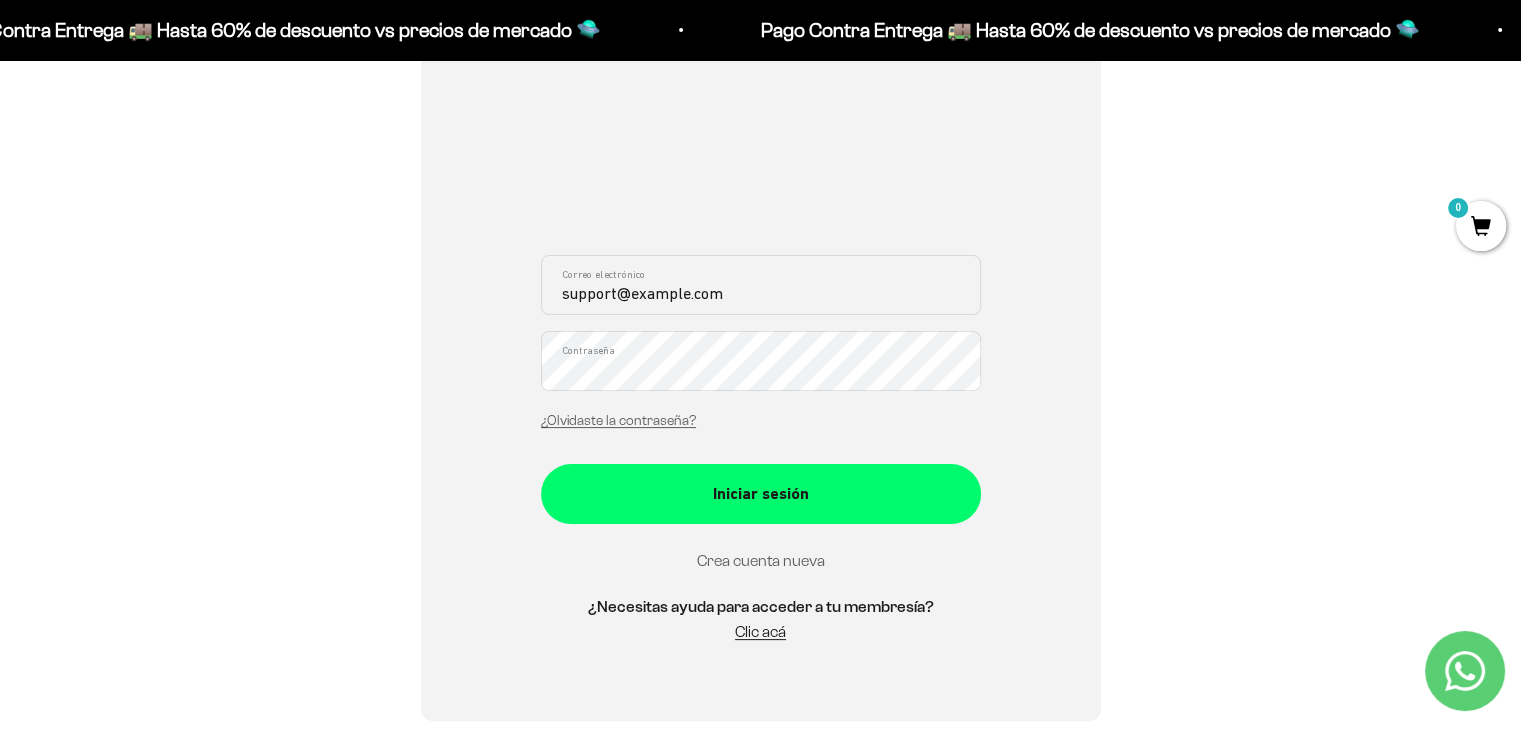 click on "Crea cuenta nueva" at bounding box center [761, 560] 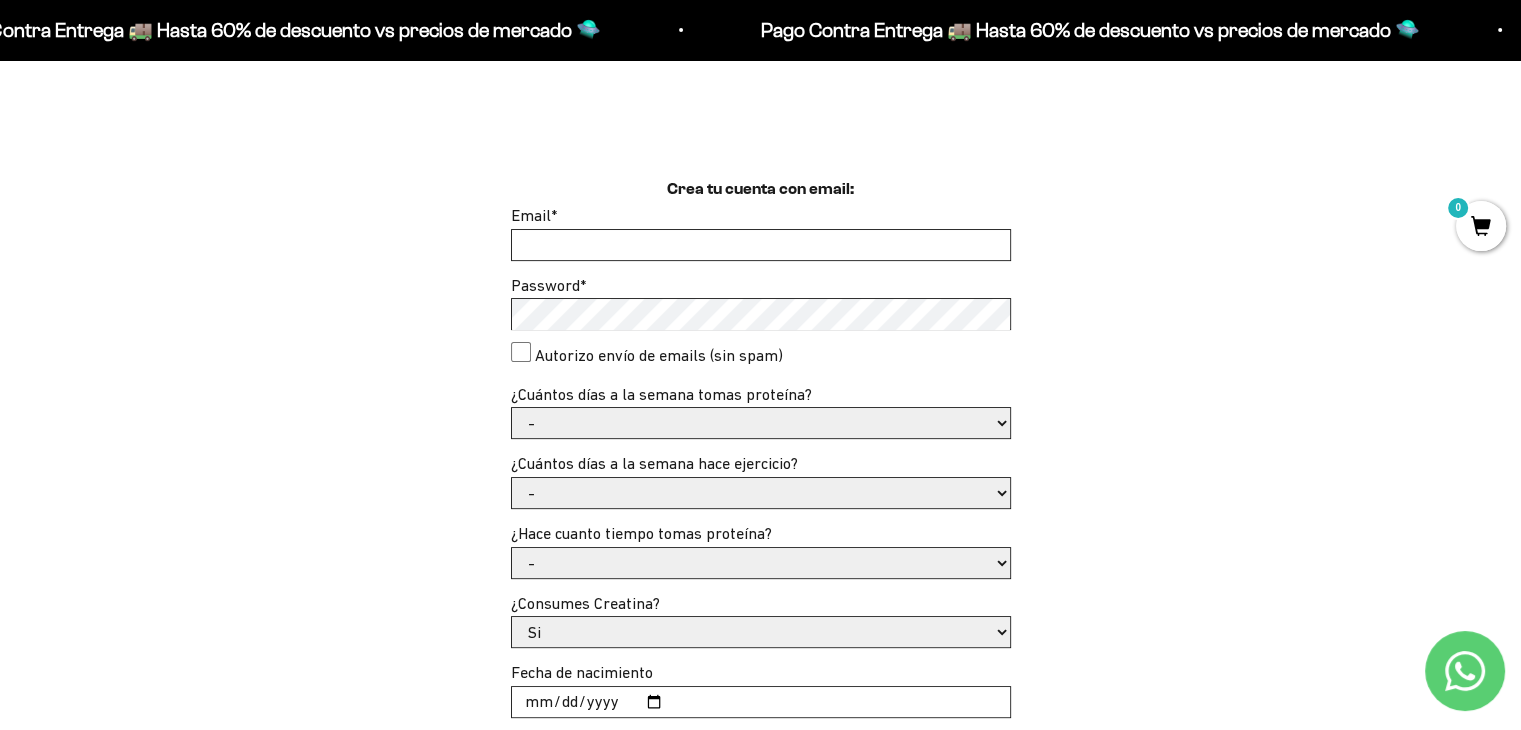 scroll, scrollTop: 500, scrollLeft: 0, axis: vertical 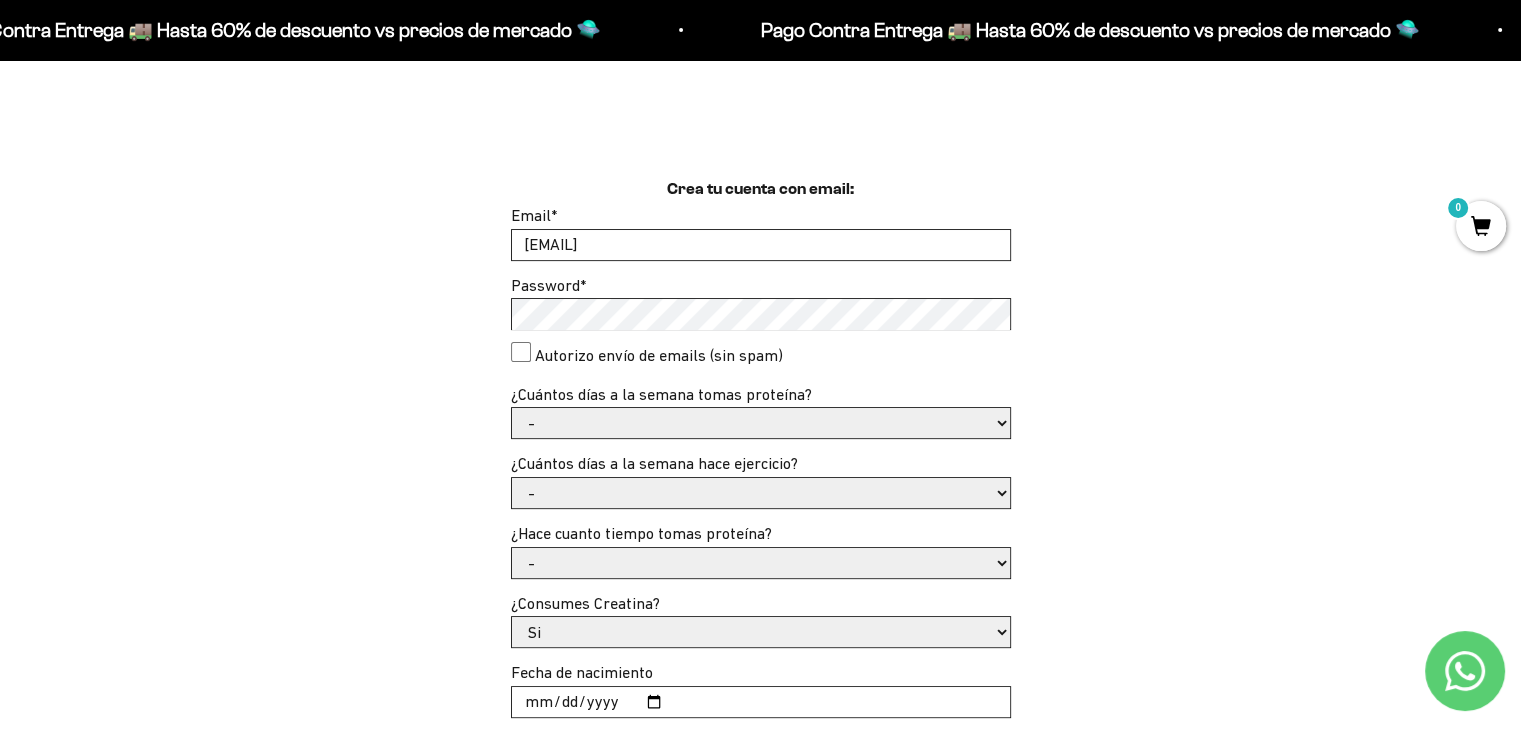 type on "[EMAIL]" 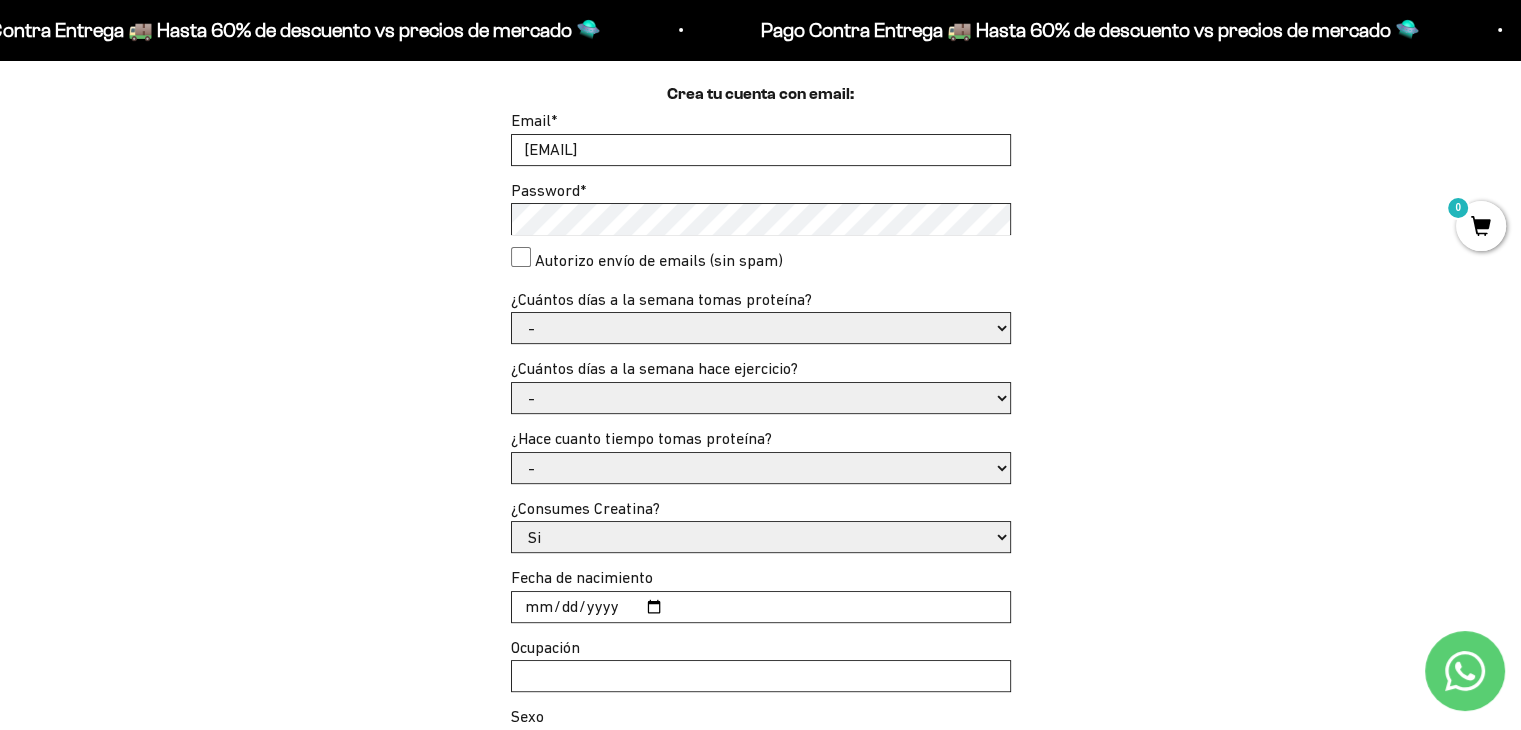 scroll, scrollTop: 600, scrollLeft: 0, axis: vertical 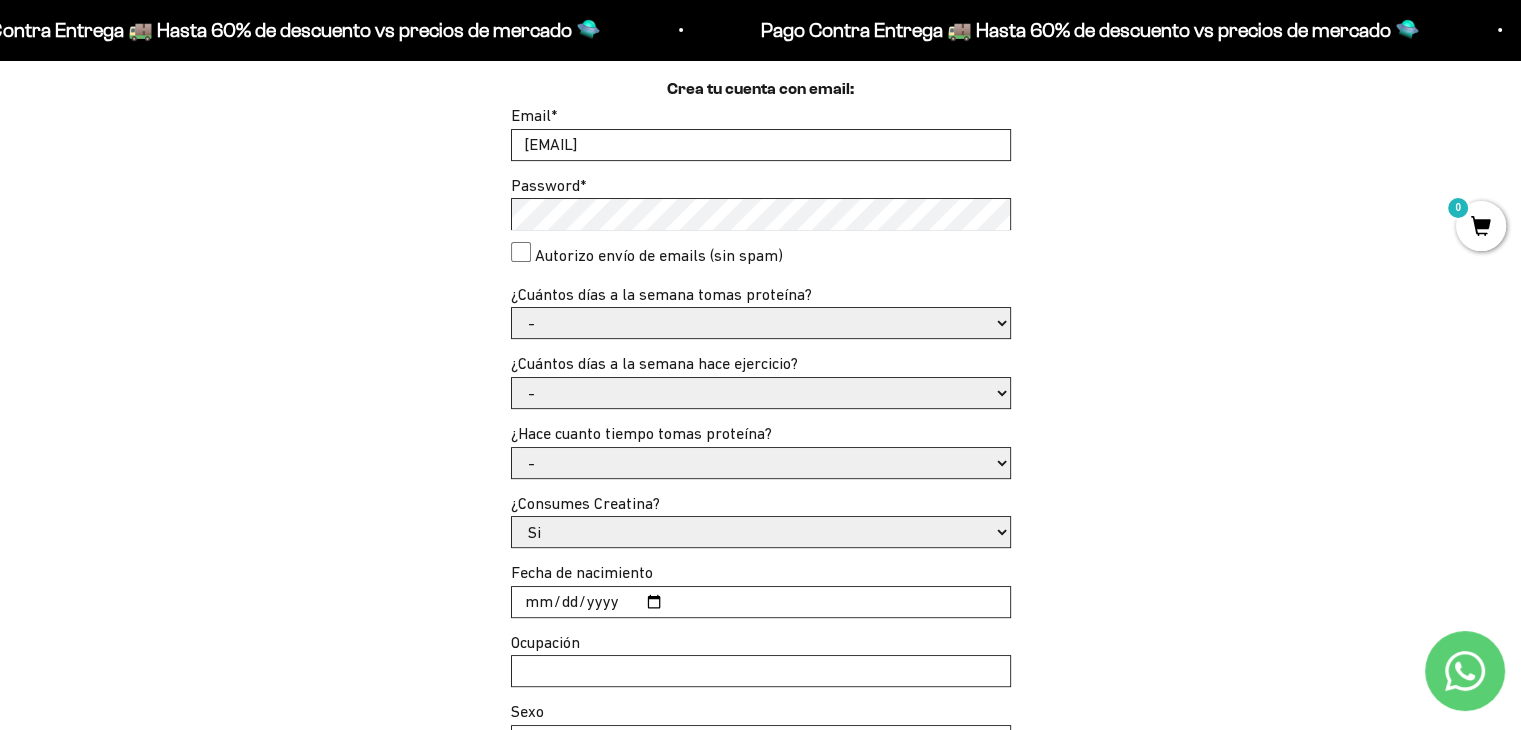 click on "Crea tu cuenta con email:
Email
*
[EMAIL]
Password
*
Autorizo envío de emails (sin spam)
¿Cuántos días a la semana tomas proteína?
-
1 o 2
3 a 5
6 o 7
¿Cuántos días a la semana hace ejercicio?" at bounding box center [760, 453] 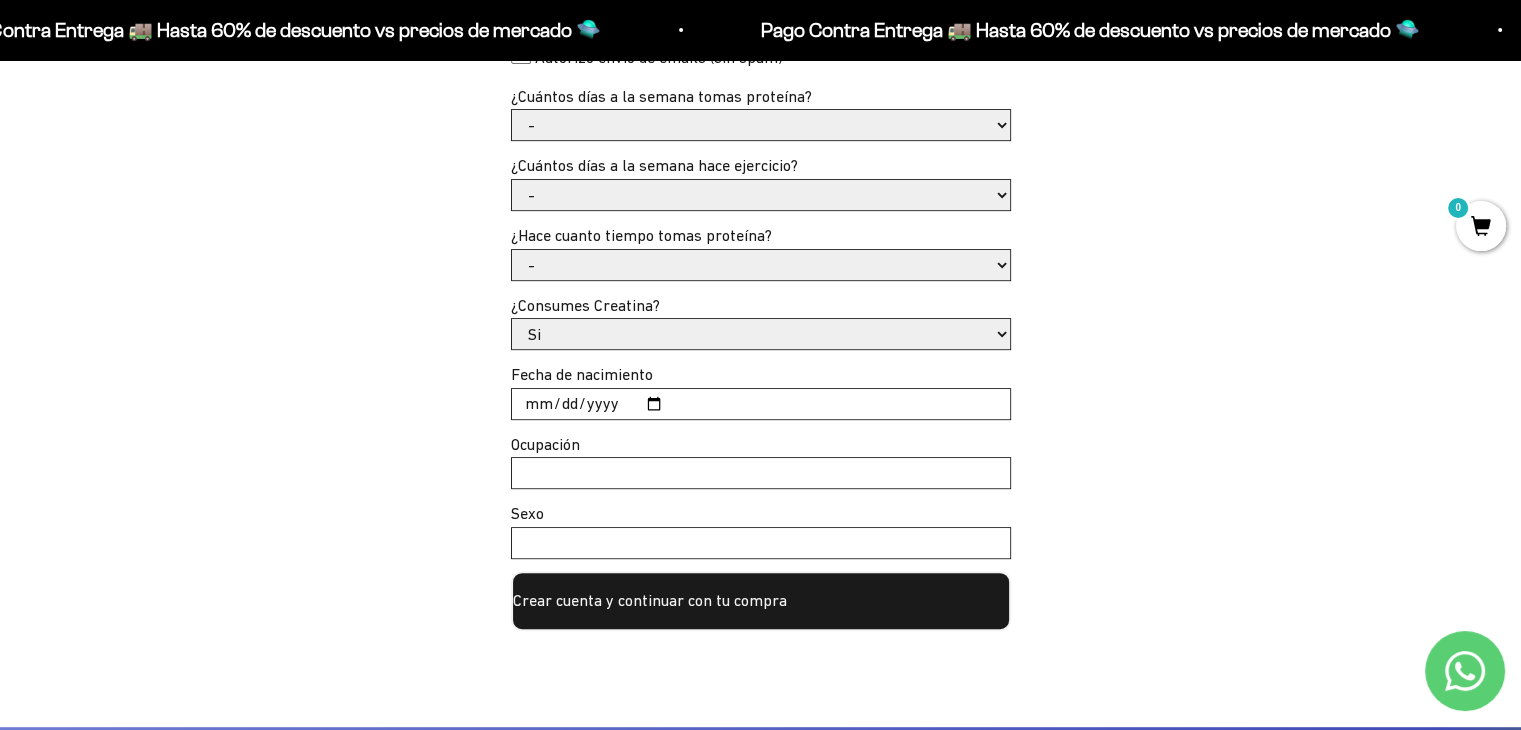 scroll, scrollTop: 800, scrollLeft: 0, axis: vertical 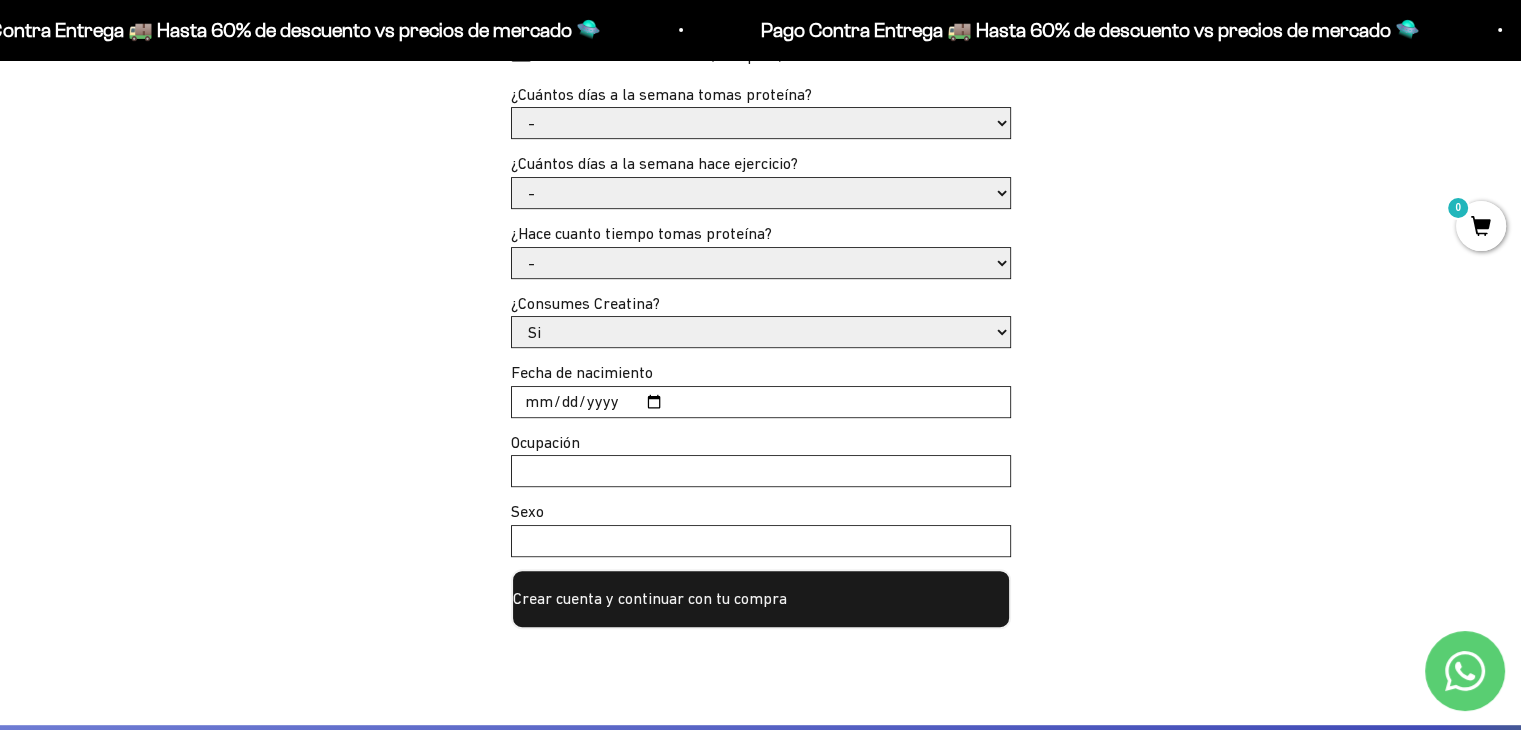 click on "-
1 o 2
3 a 5
6 o 7" at bounding box center (761, 123) 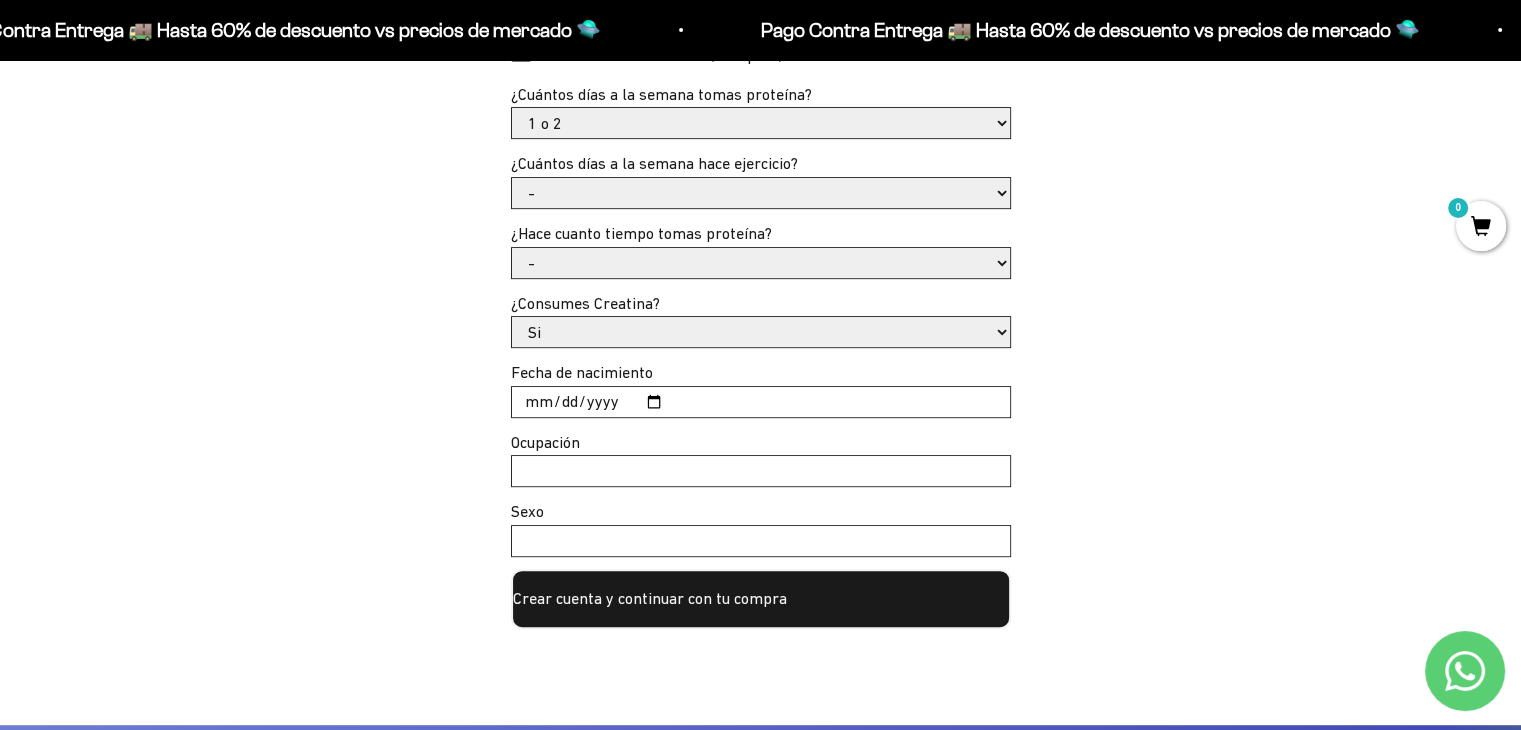 click on "-
1 o 2
3 a 5
6 o 7" at bounding box center (761, 123) 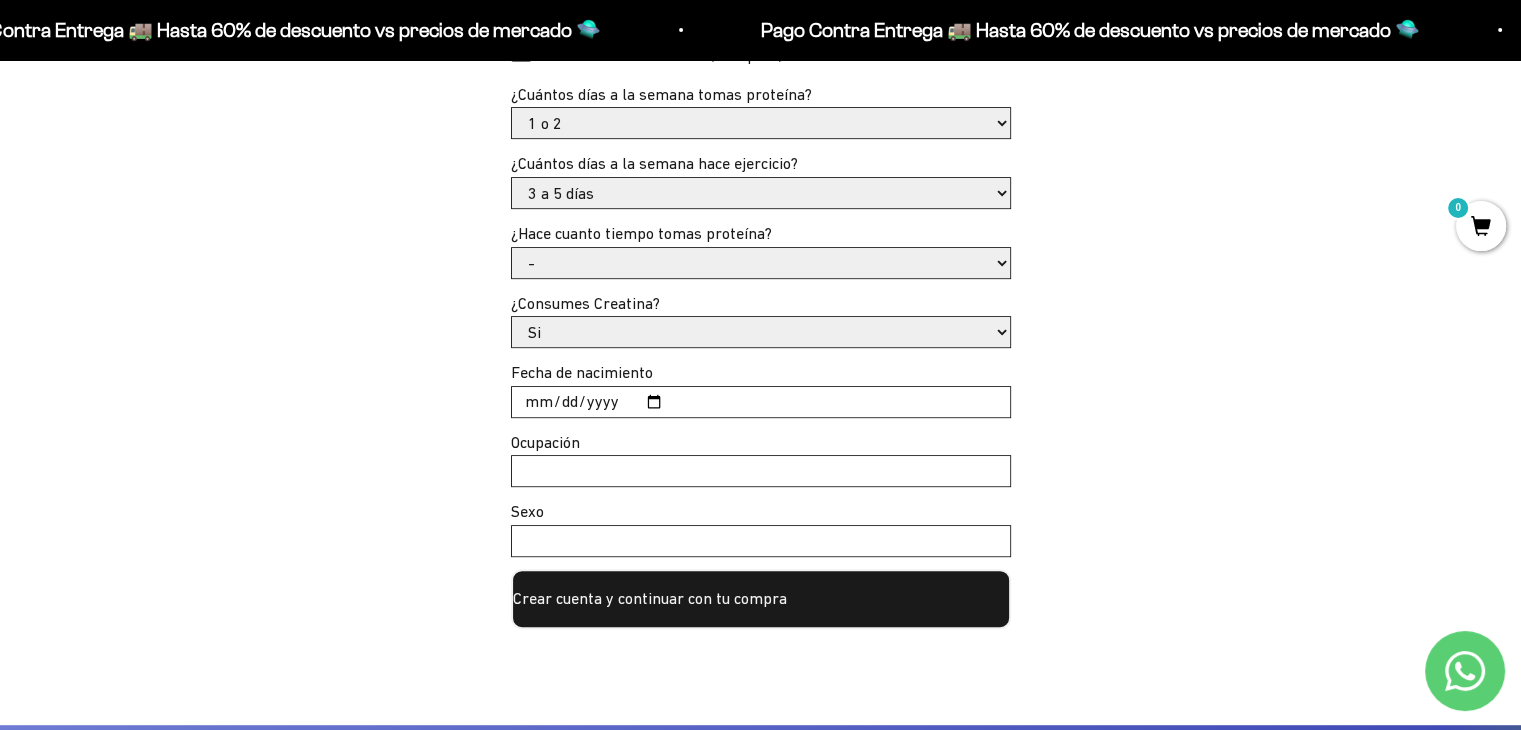 click on "-
Apenas estoy empezando
Menos de 6 meses
Más de 6 meses
Hace más de un año" at bounding box center [761, 263] 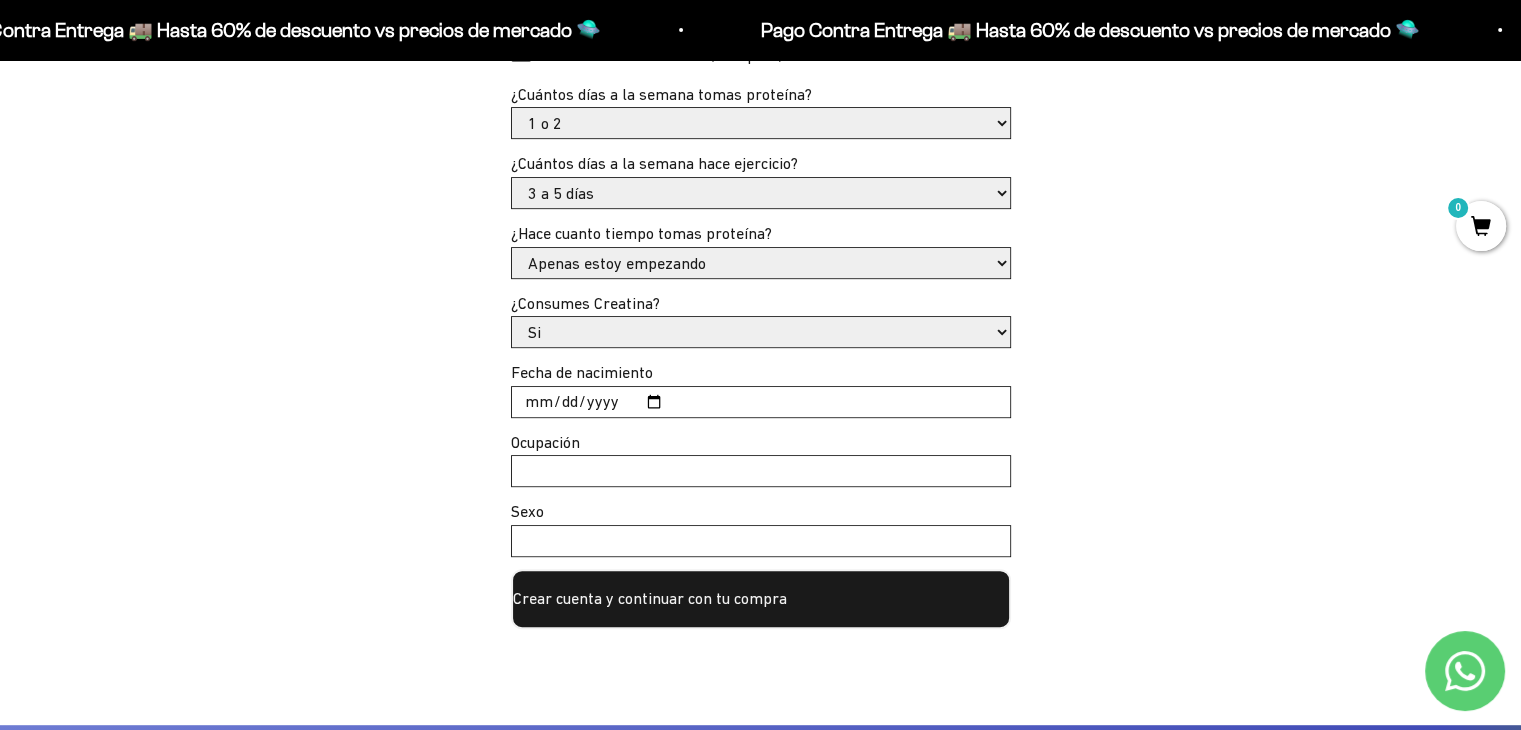 click on "Si
No" at bounding box center (761, 332) 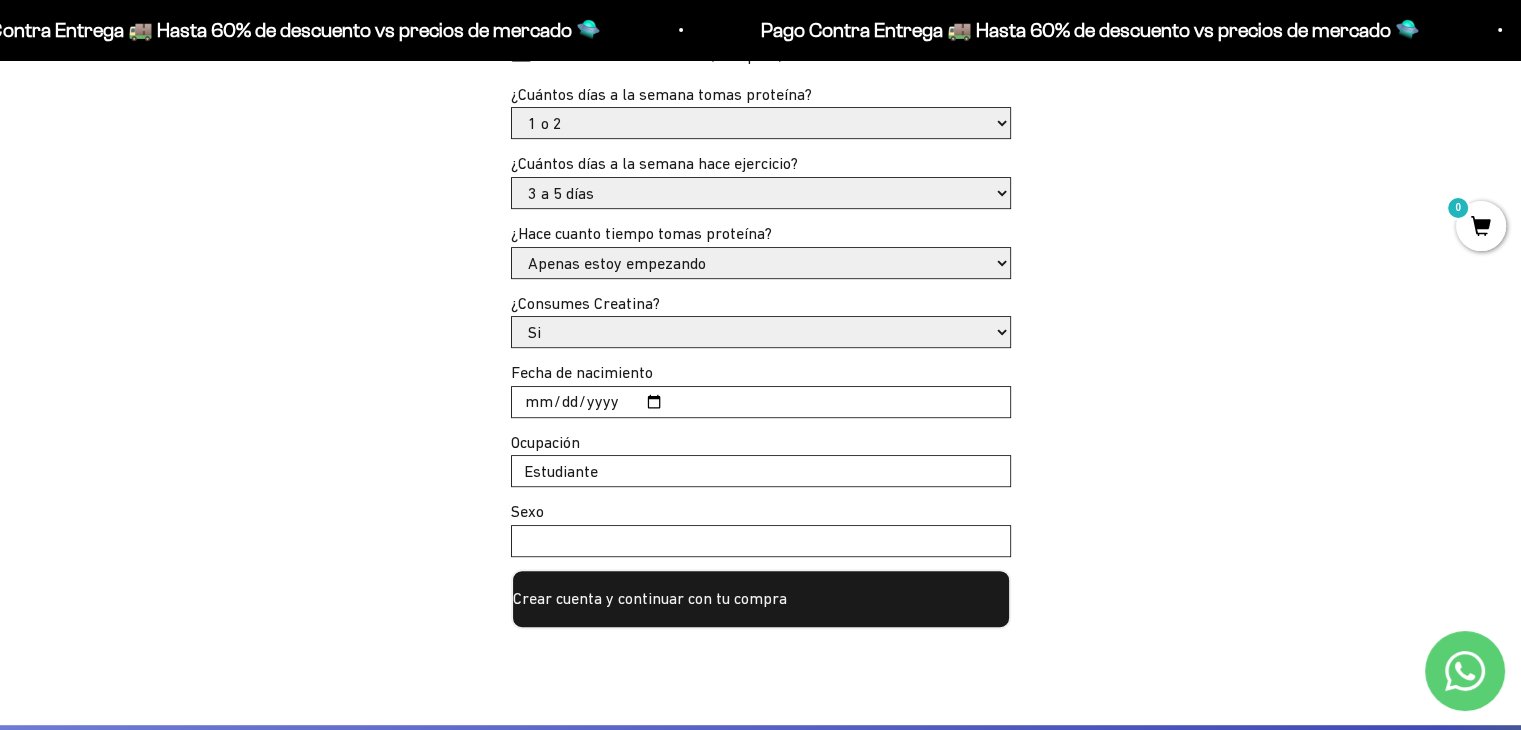 type on "Estudiante" 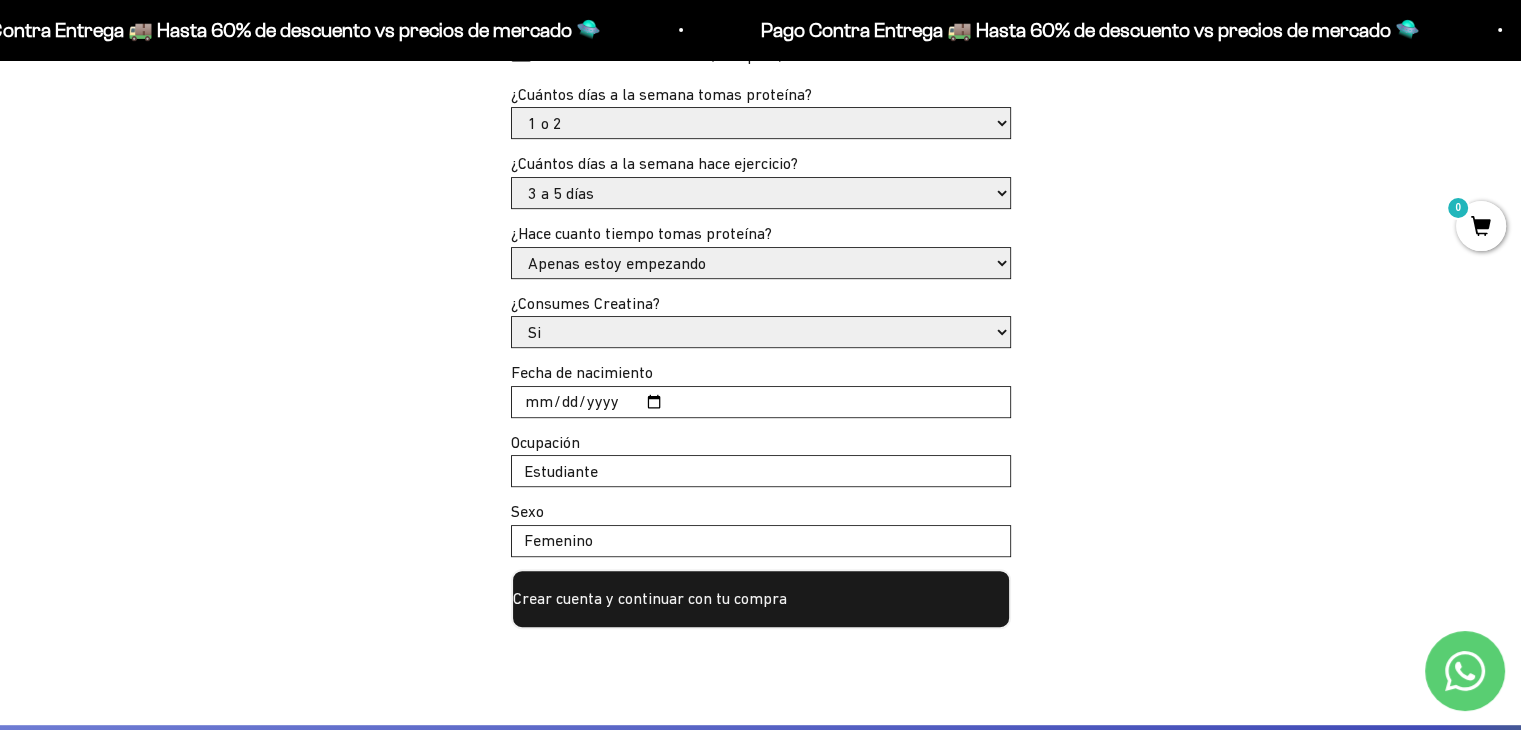 type on "Femenino" 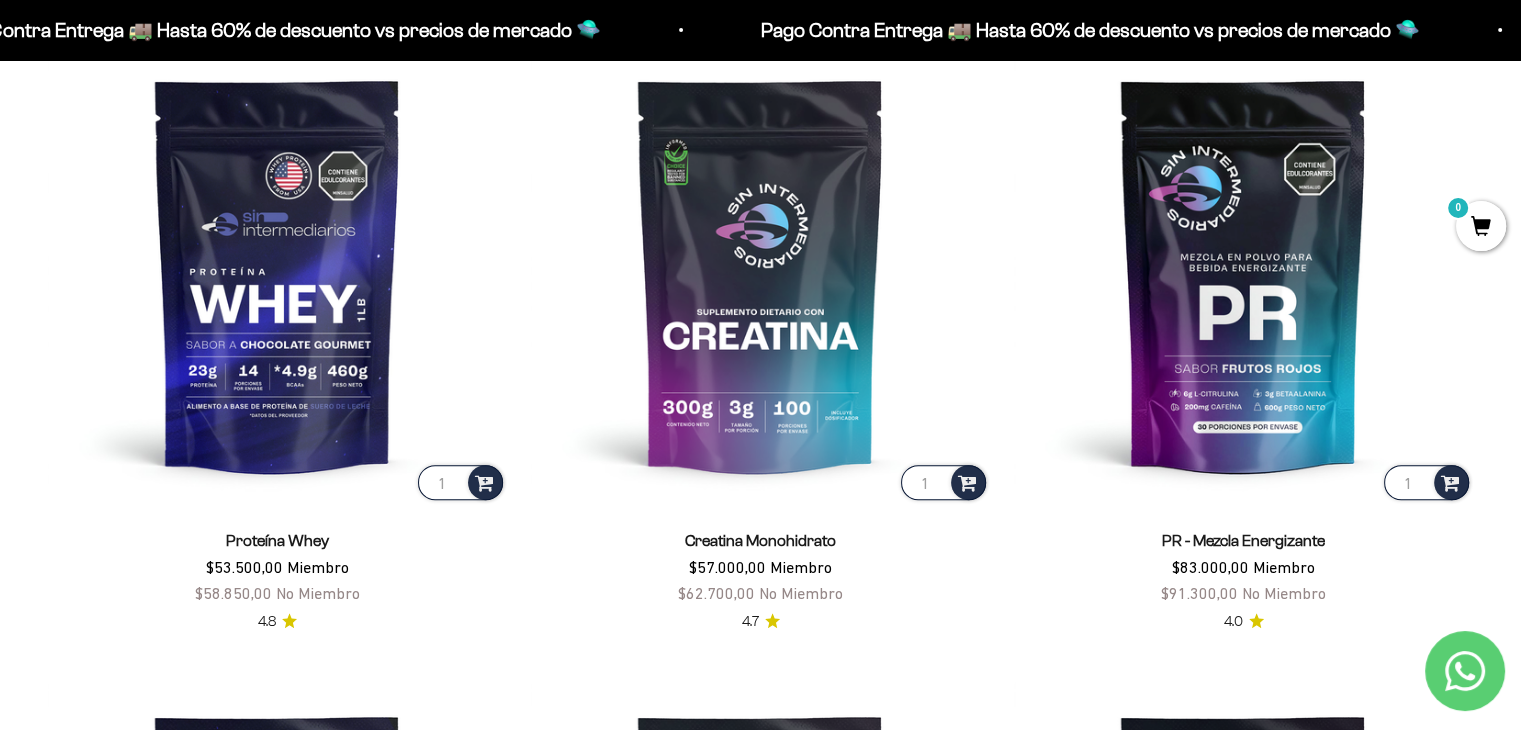 scroll, scrollTop: 895, scrollLeft: 0, axis: vertical 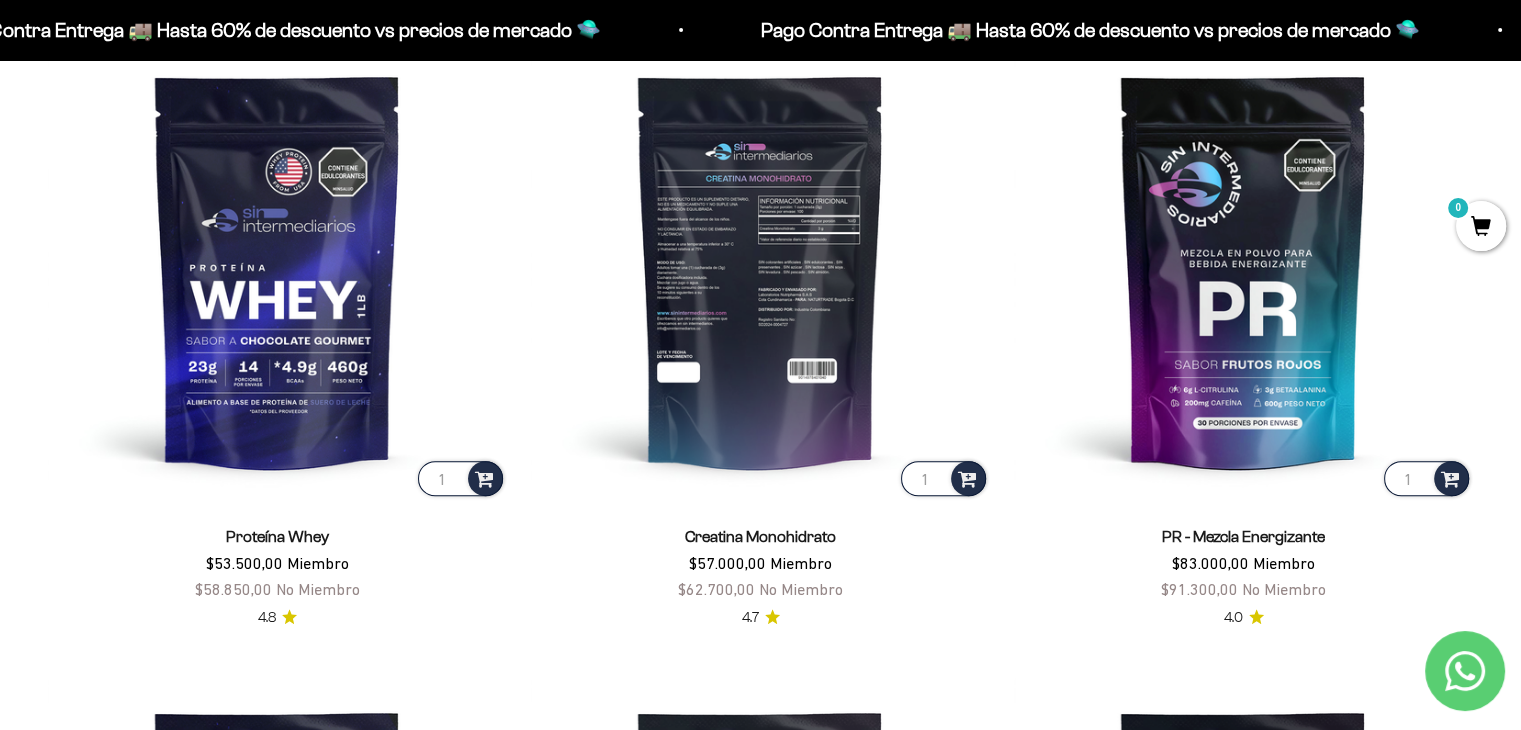 click at bounding box center [760, 270] 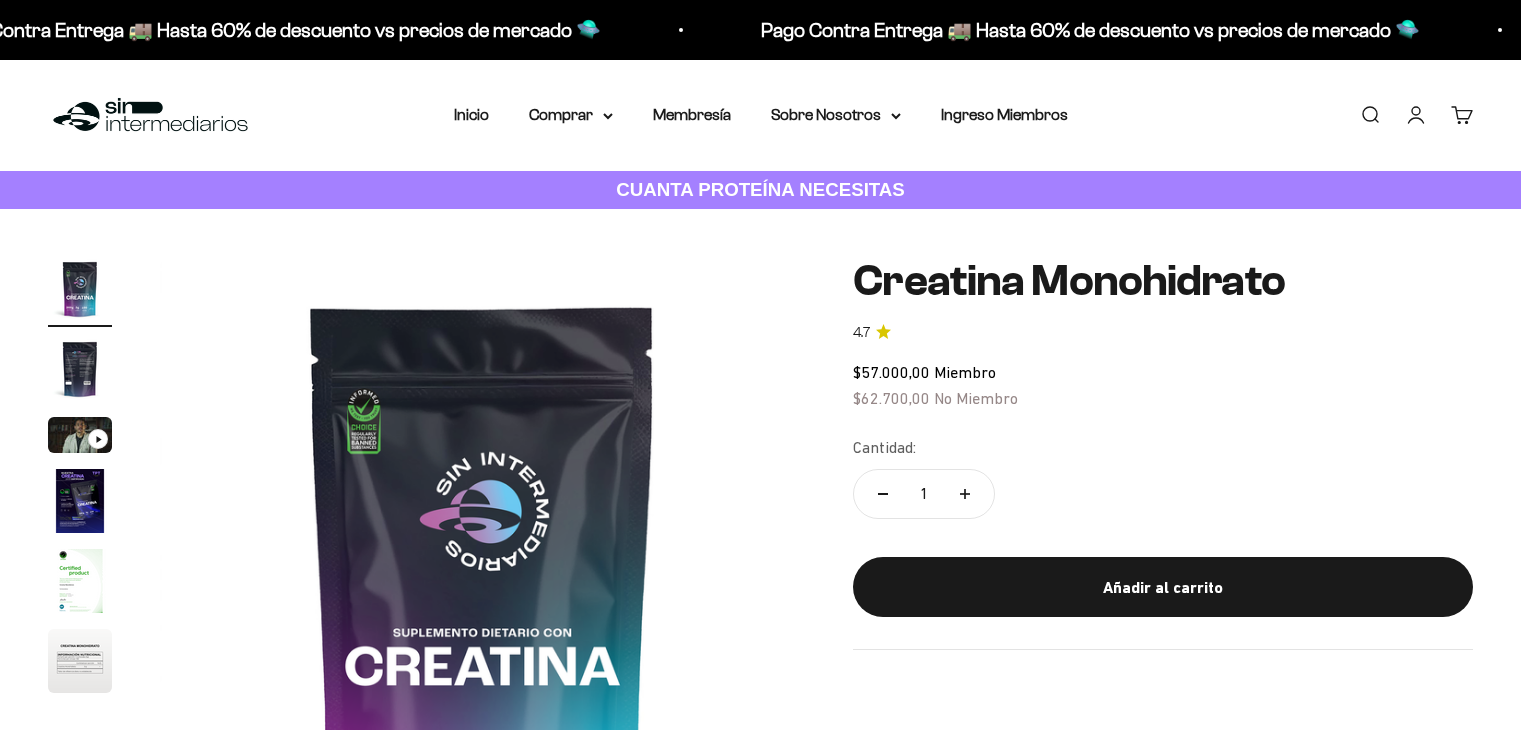 scroll, scrollTop: 0, scrollLeft: 0, axis: both 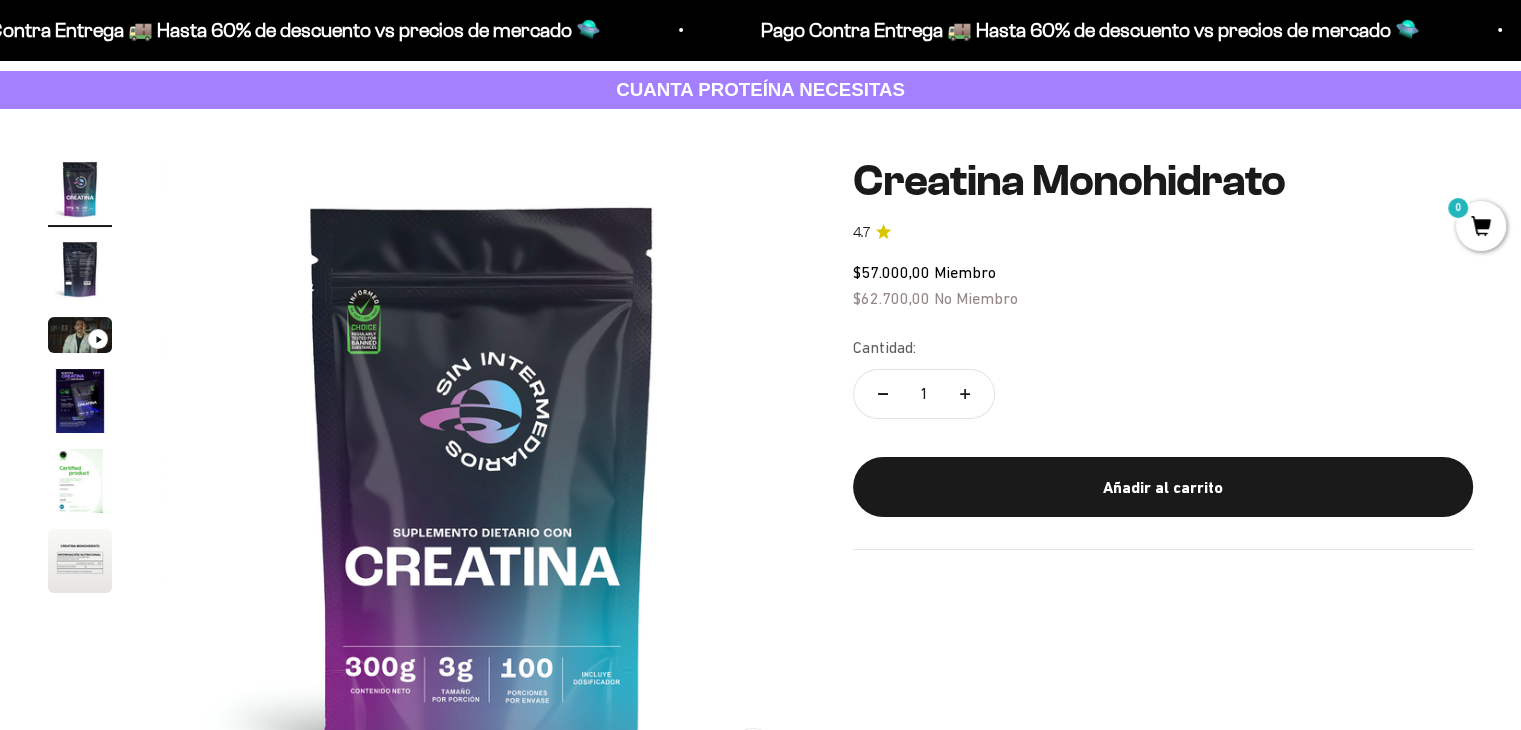 click 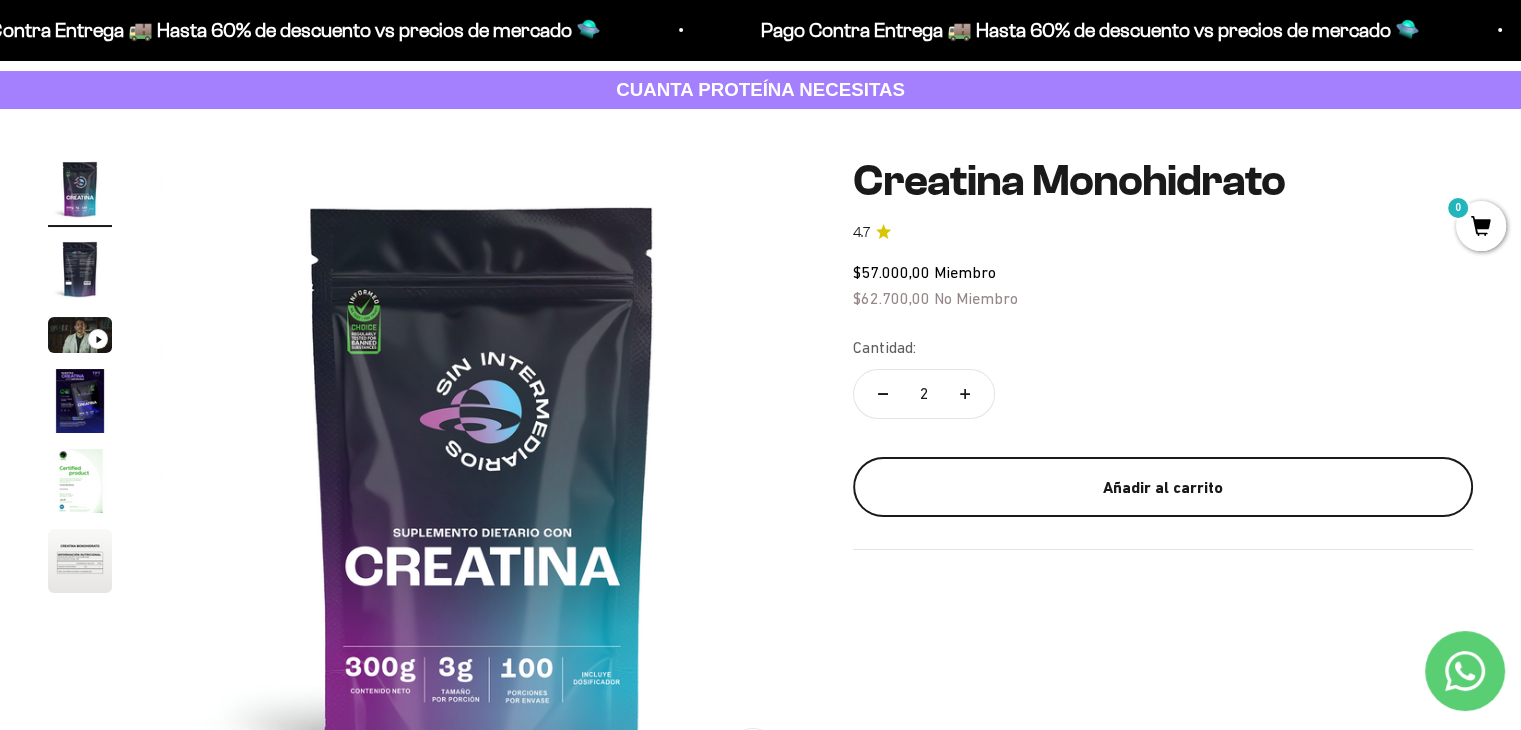 scroll, scrollTop: 0, scrollLeft: 0, axis: both 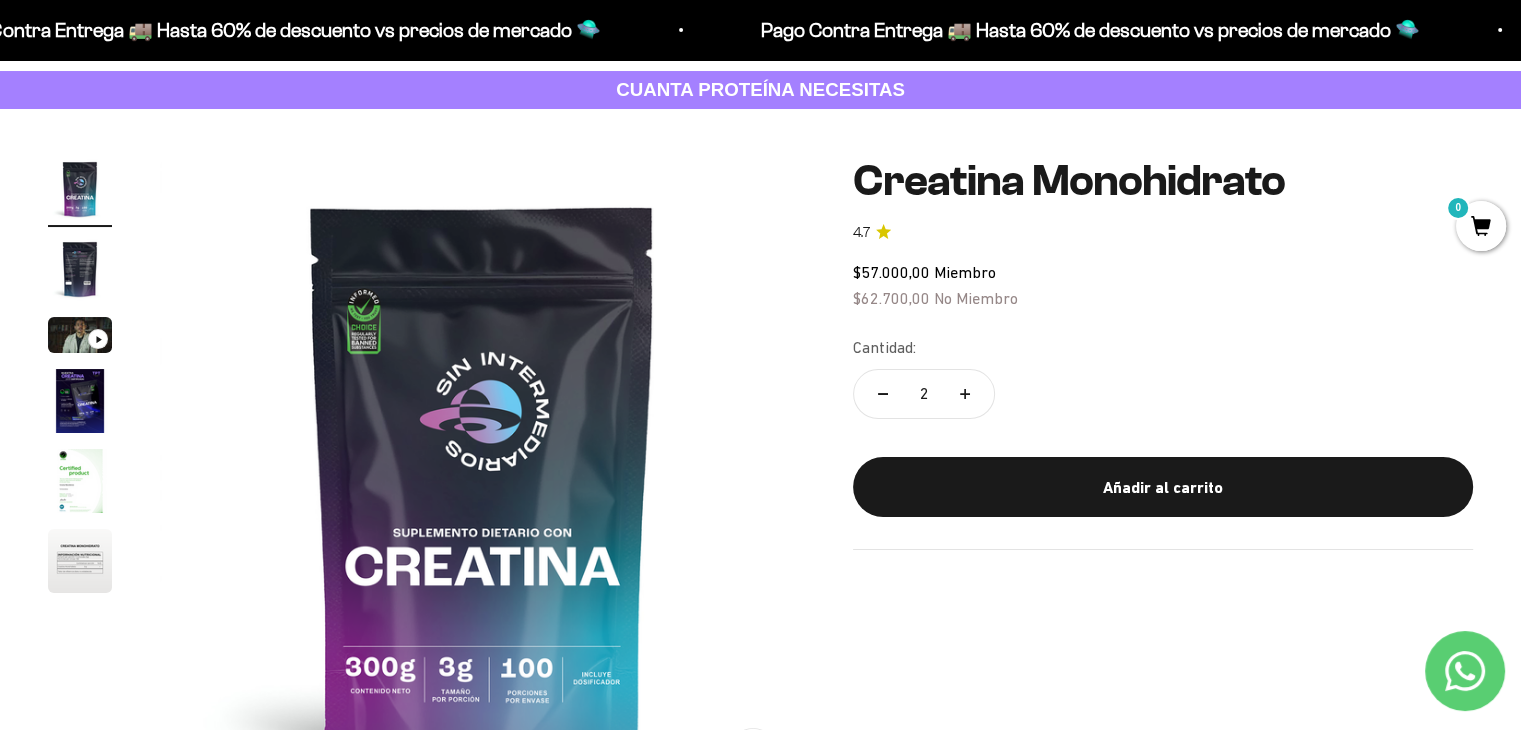 click on "Zoom
Ir al artículo 1
Ir al artículo 2
Ir al artículo 3
Ir al artículo 4
Ir al artículo 5
Ir al artículo 6
Creatina Monohidrato 4.7
$57.000,00   Miembro $62.700,00   No Miembro
Cantidad:
2
Añadir al carrito" at bounding box center (760, 479) 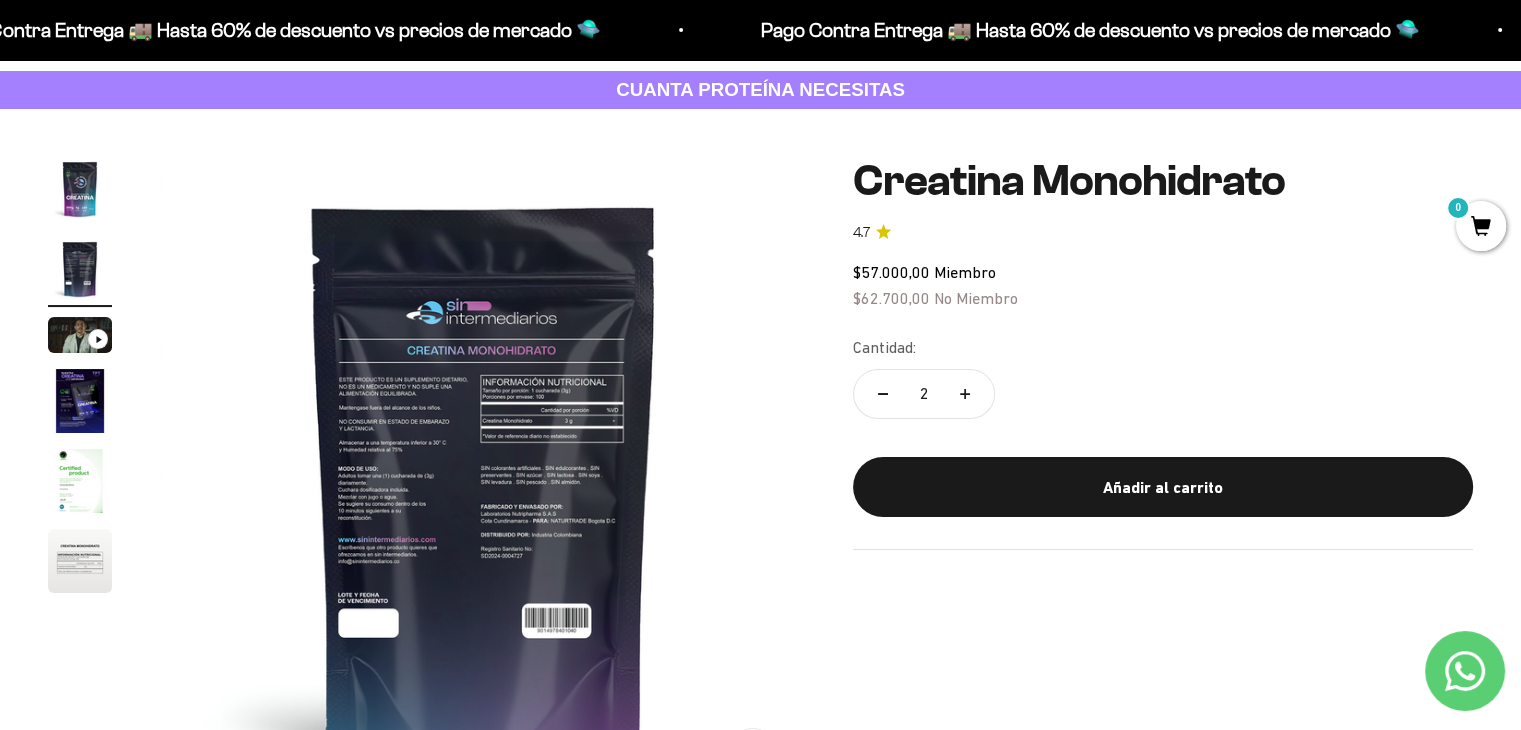 scroll, scrollTop: 0, scrollLeft: 669, axis: horizontal 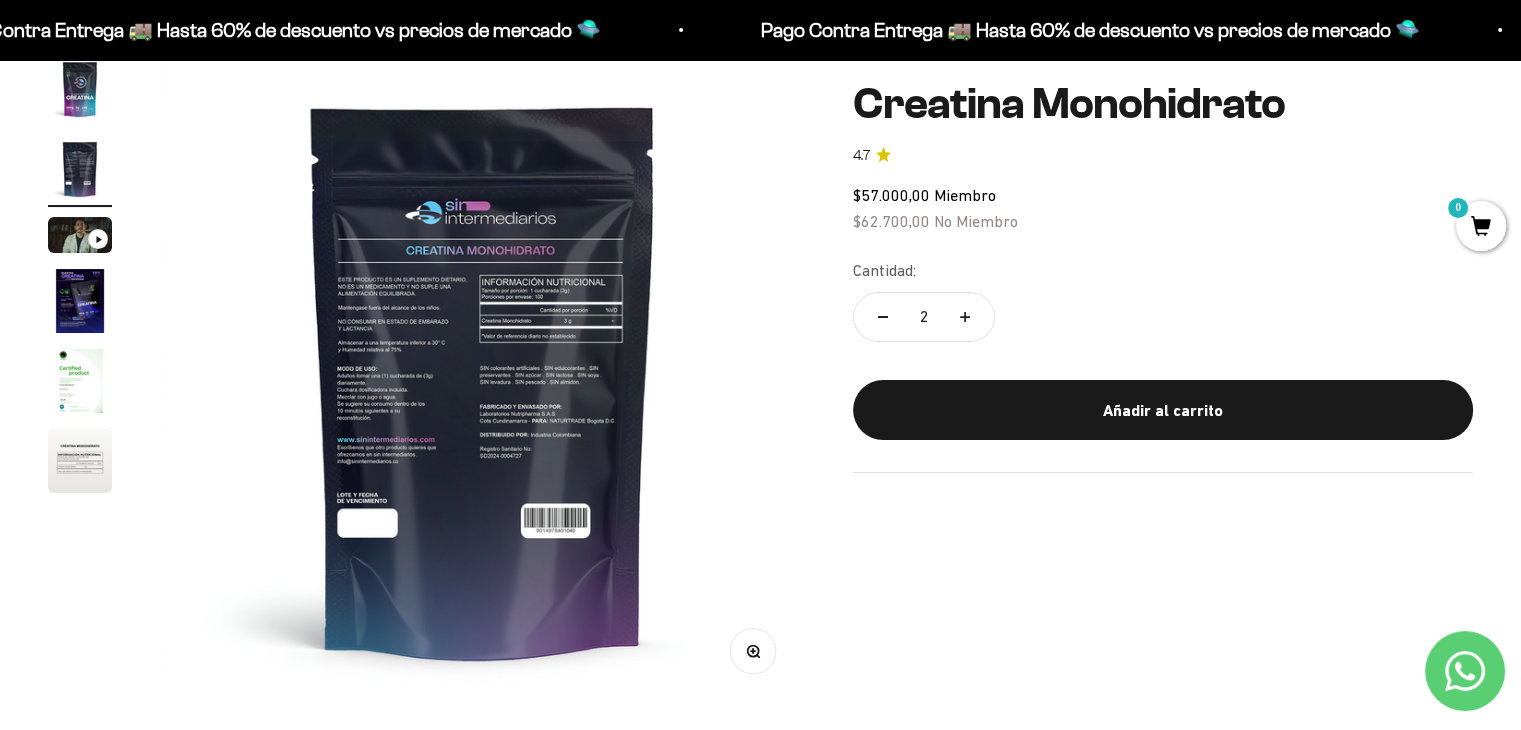 click at bounding box center [80, 89] 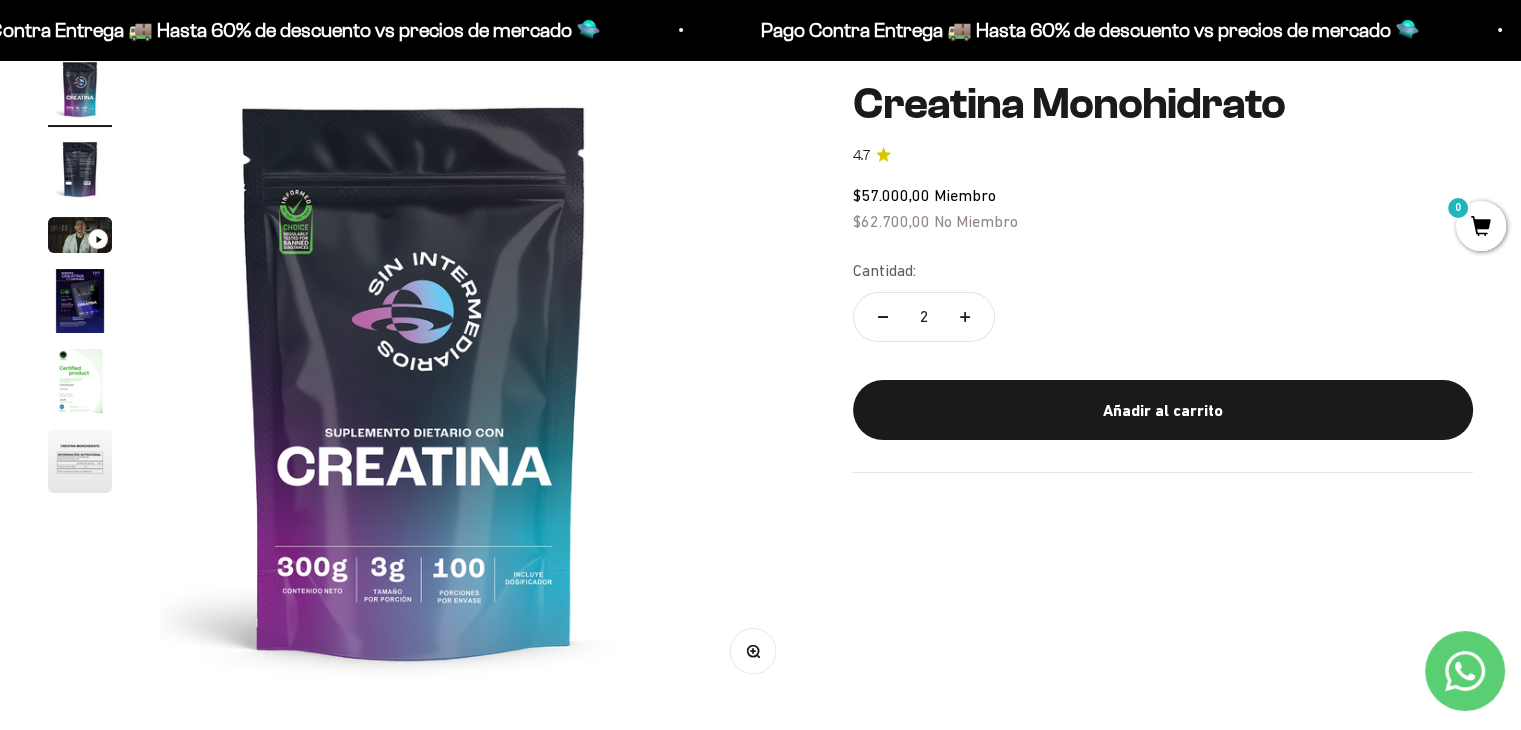 scroll, scrollTop: 0, scrollLeft: 0, axis: both 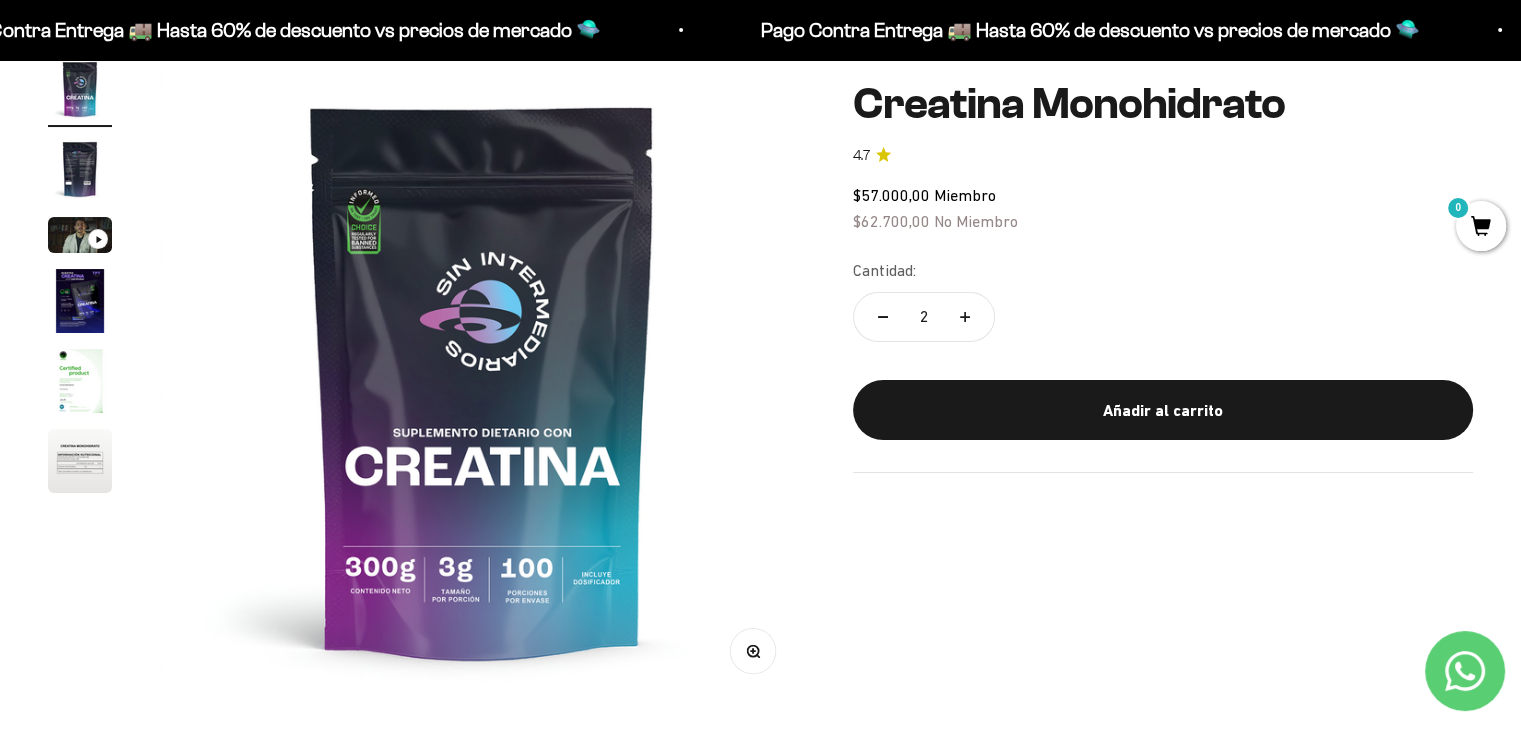 click at bounding box center [80, 169] 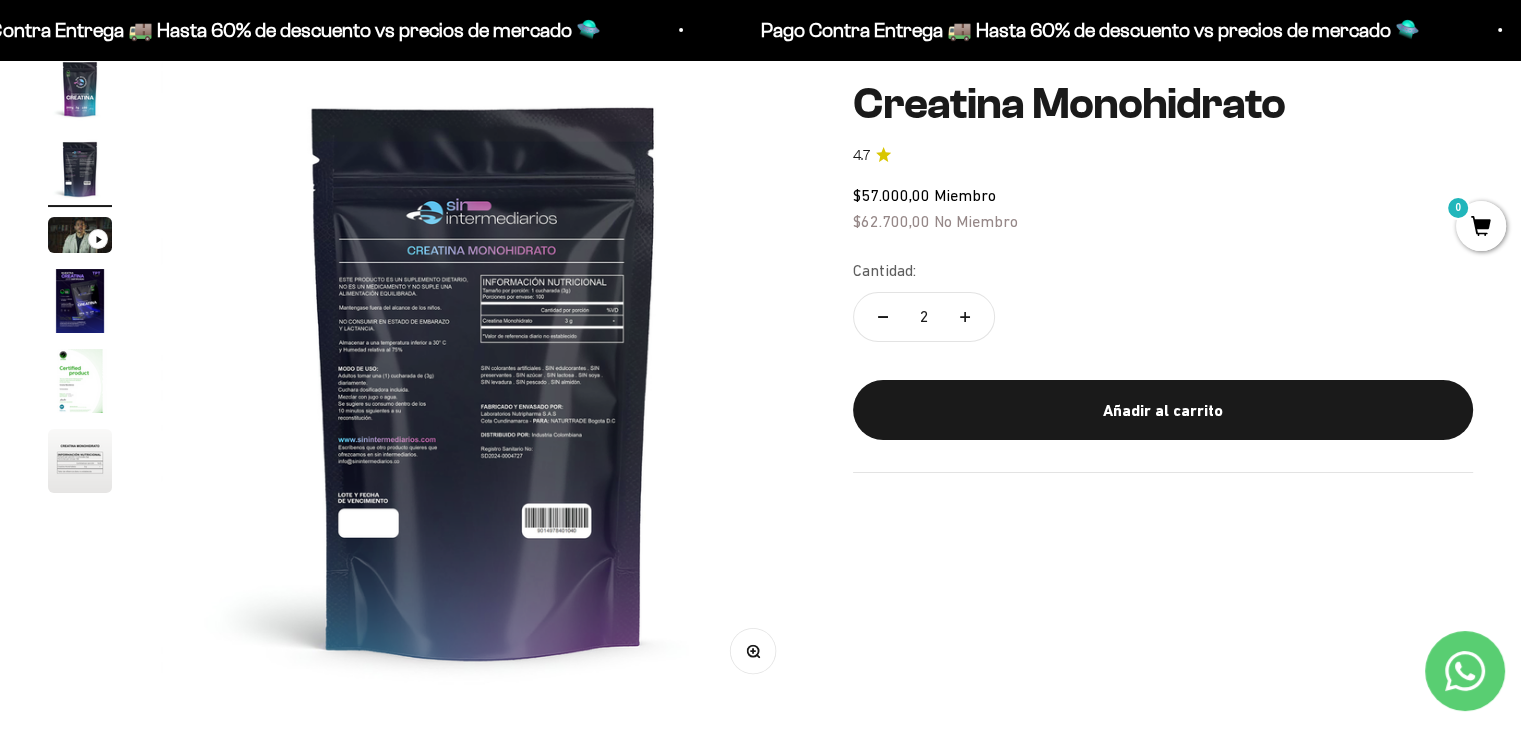 scroll, scrollTop: 0, scrollLeft: 669, axis: horizontal 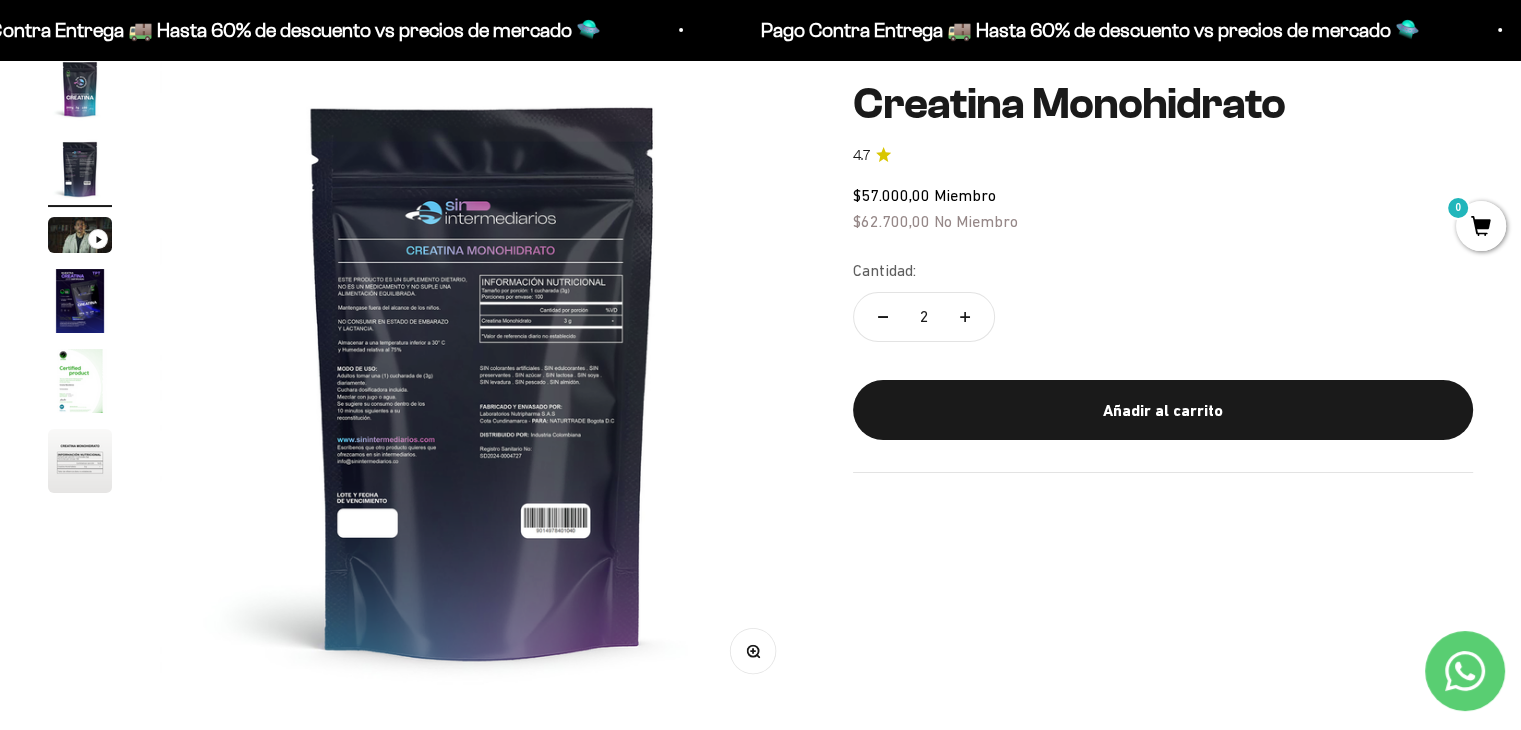 click at bounding box center (80, 235) 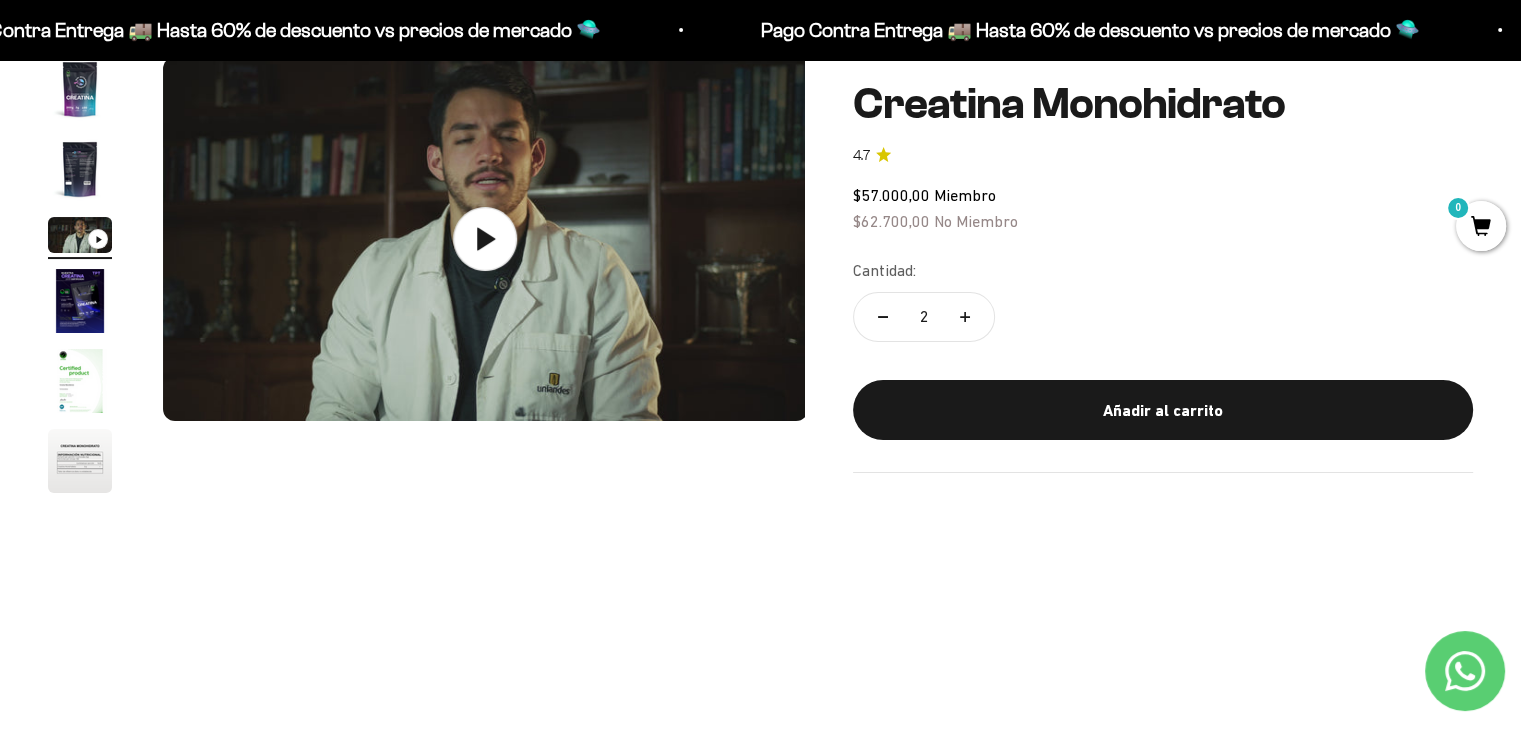 scroll, scrollTop: 0, scrollLeft: 1338, axis: horizontal 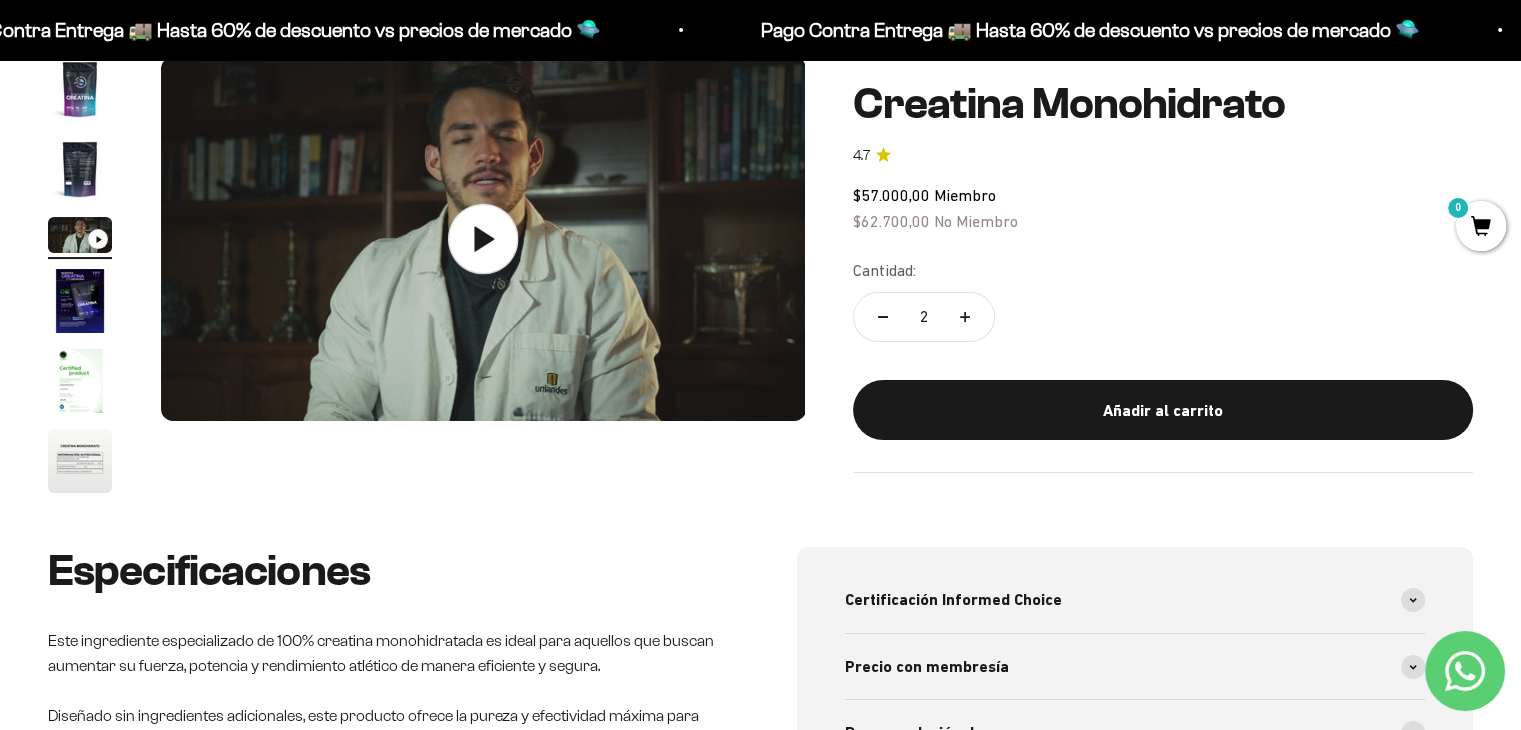 click 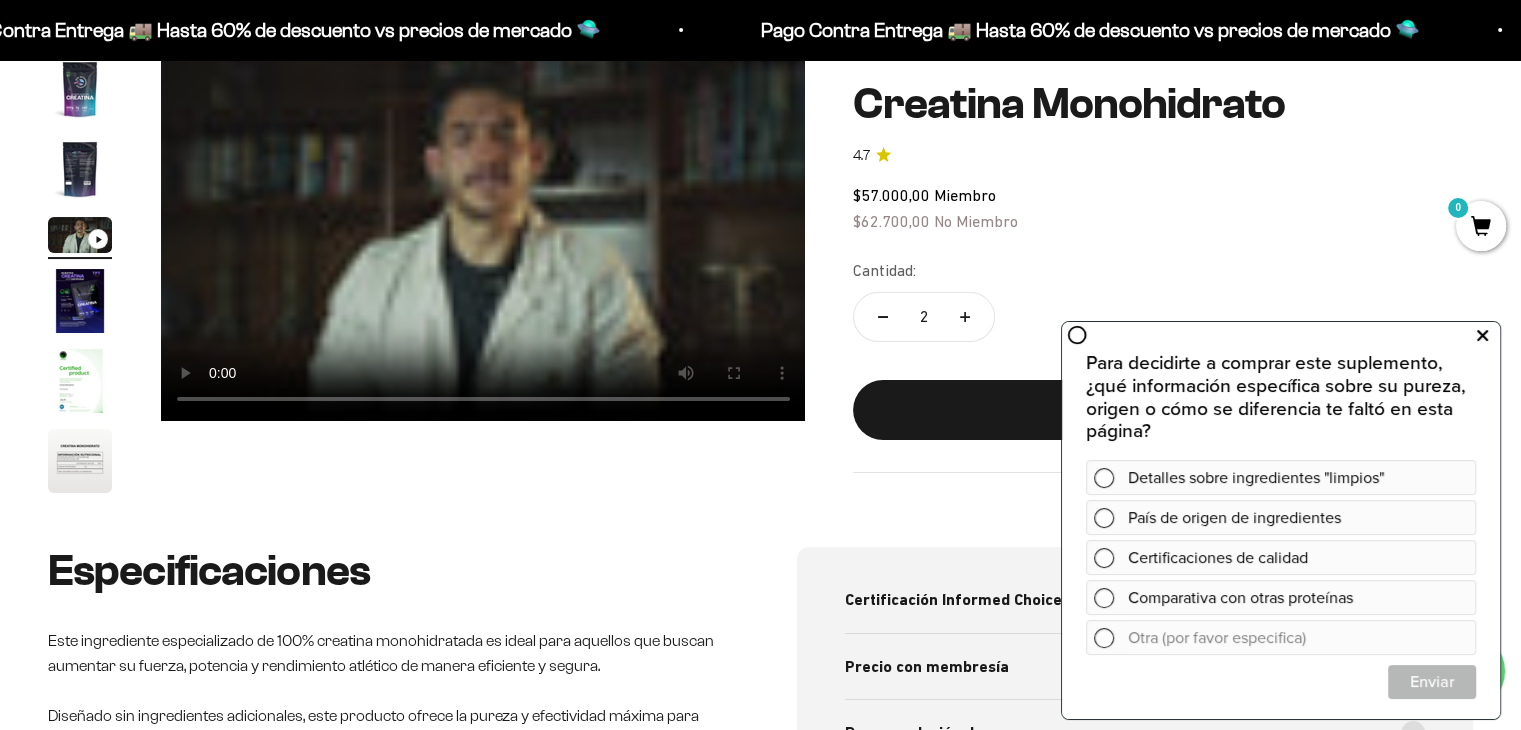 click at bounding box center (1482, 336) 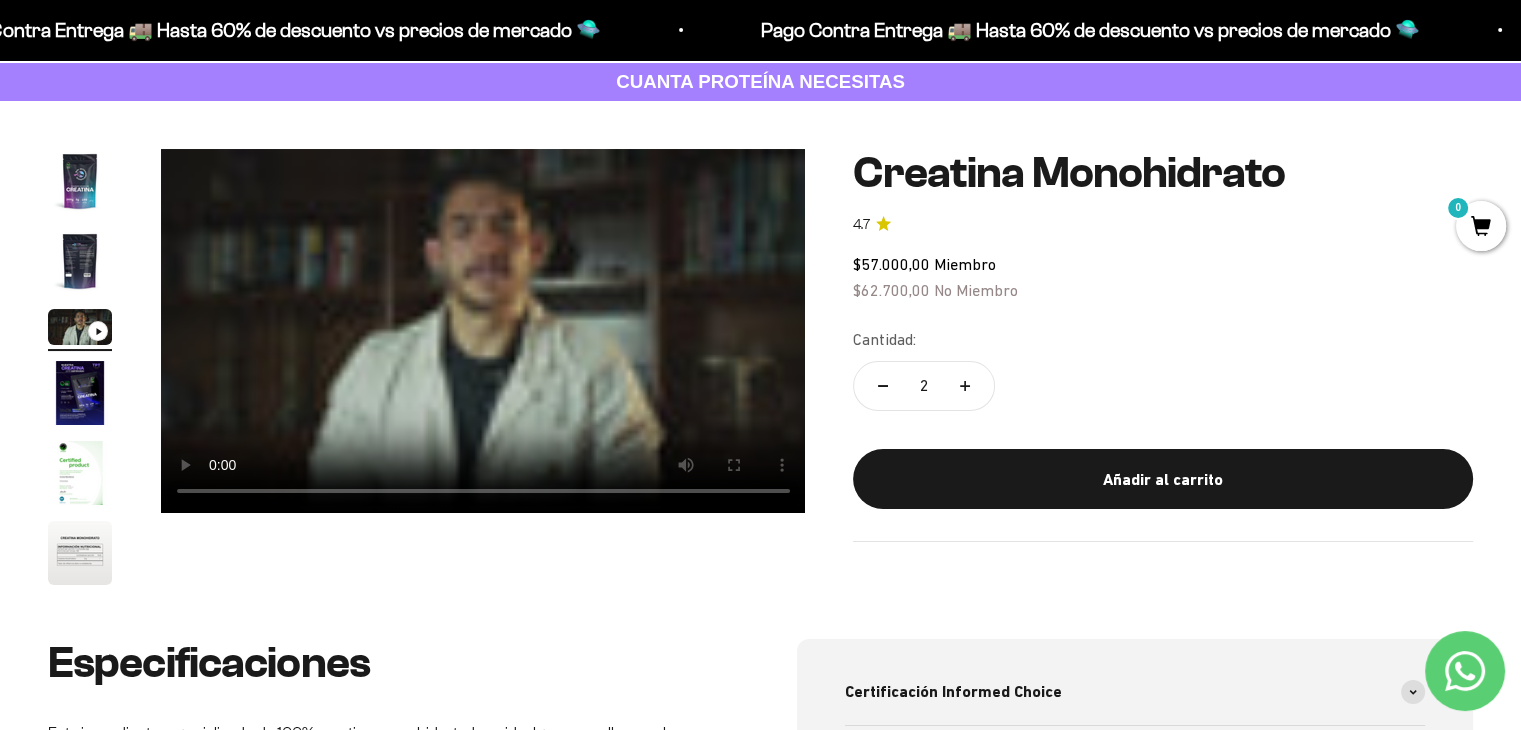 scroll, scrollTop: 100, scrollLeft: 0, axis: vertical 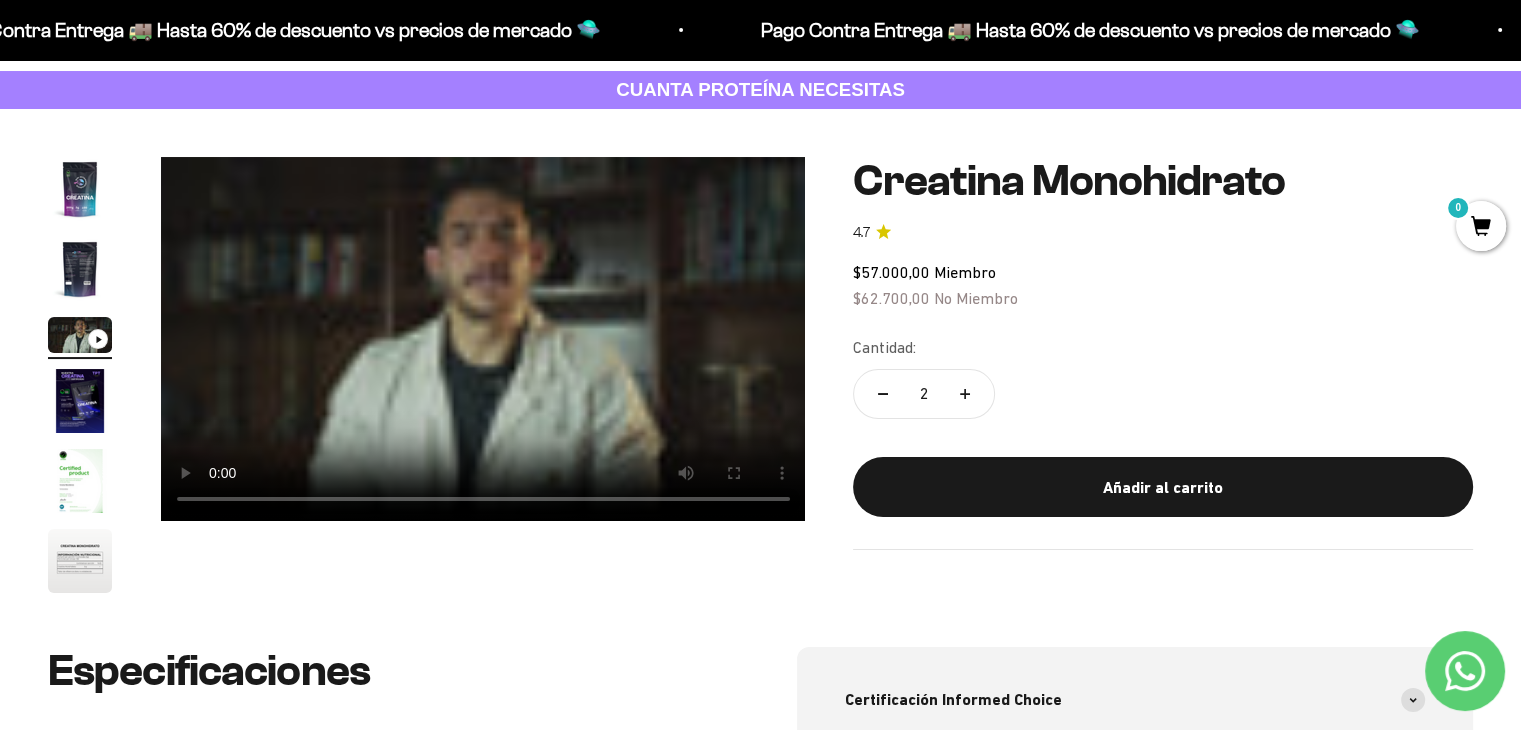 click at bounding box center [80, 401] 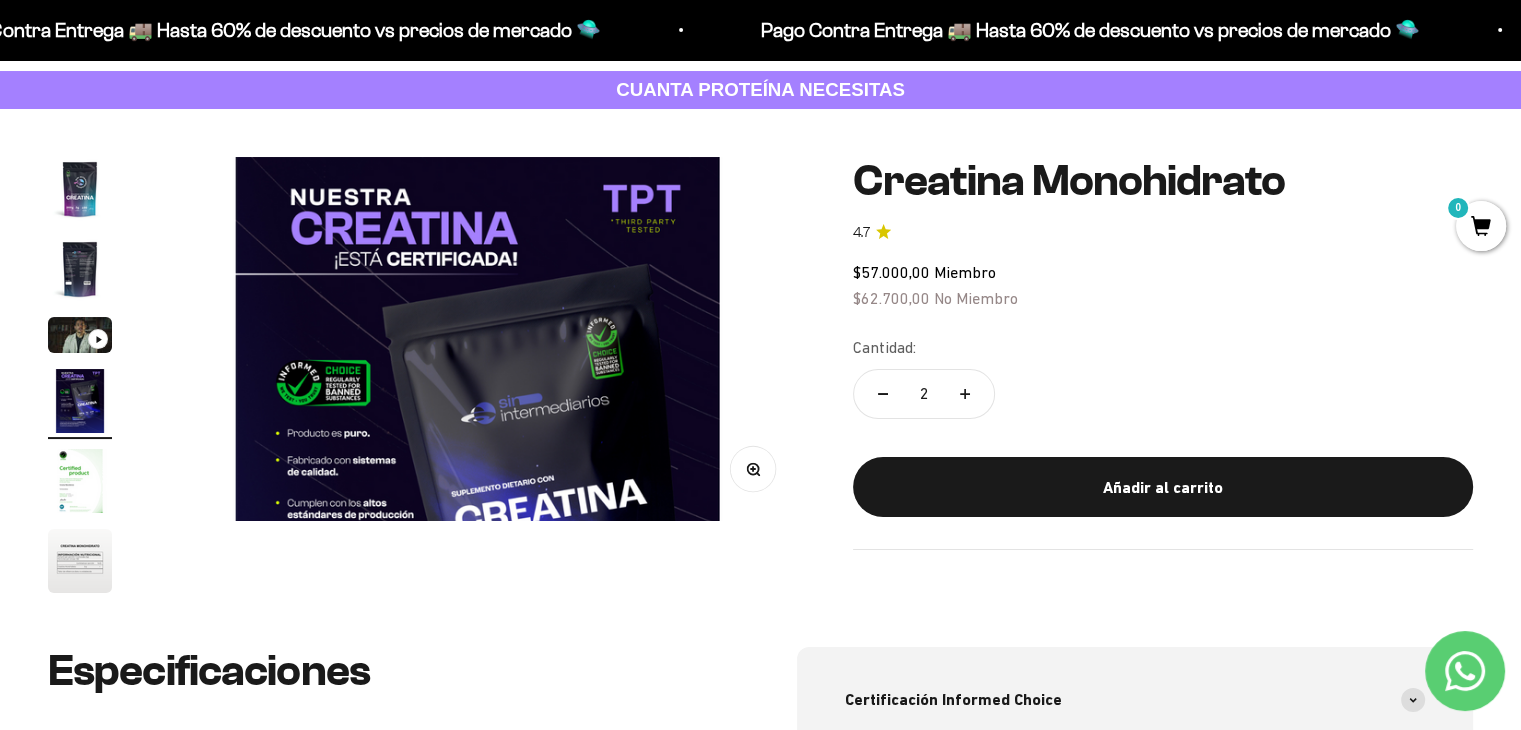 click at bounding box center (80, 481) 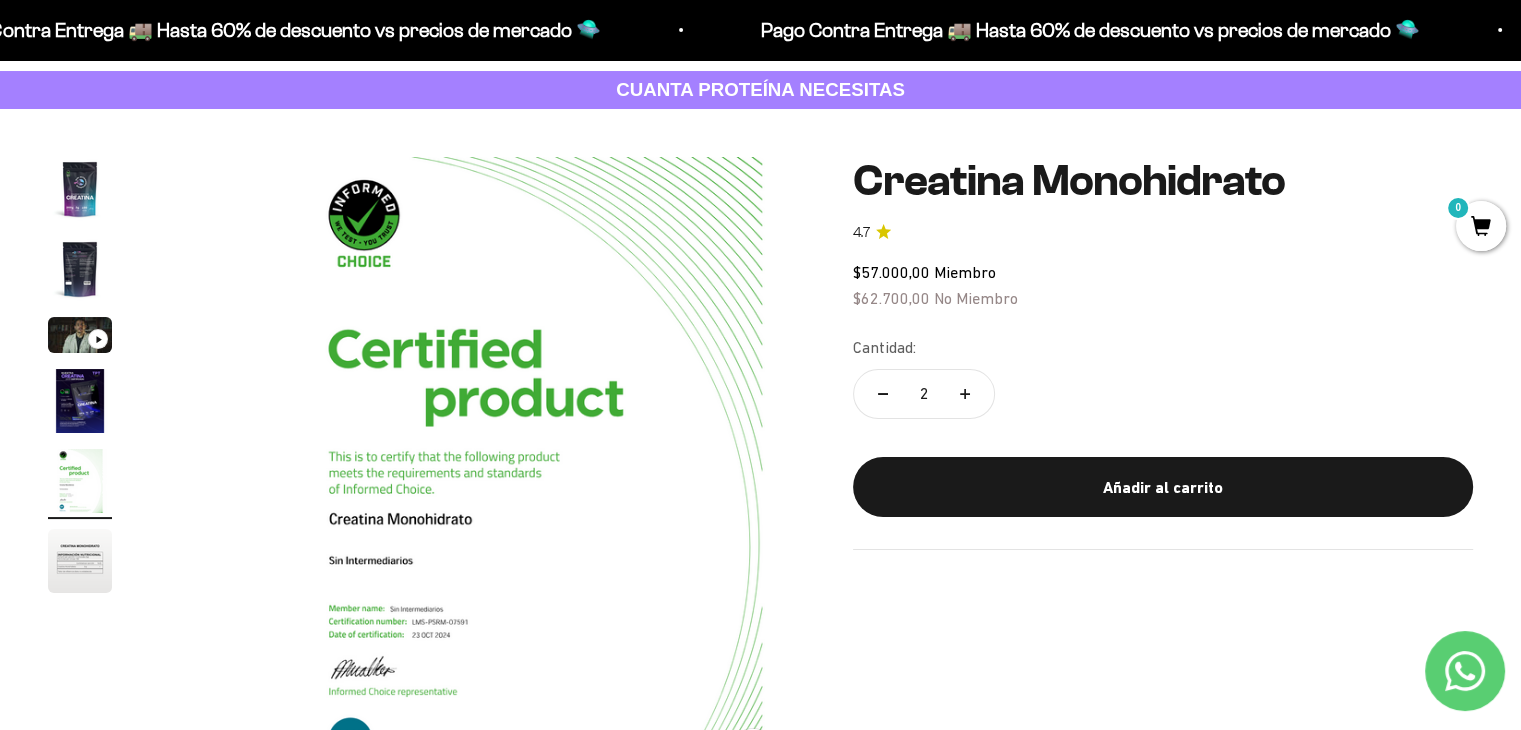 scroll, scrollTop: 0, scrollLeft: 2676, axis: horizontal 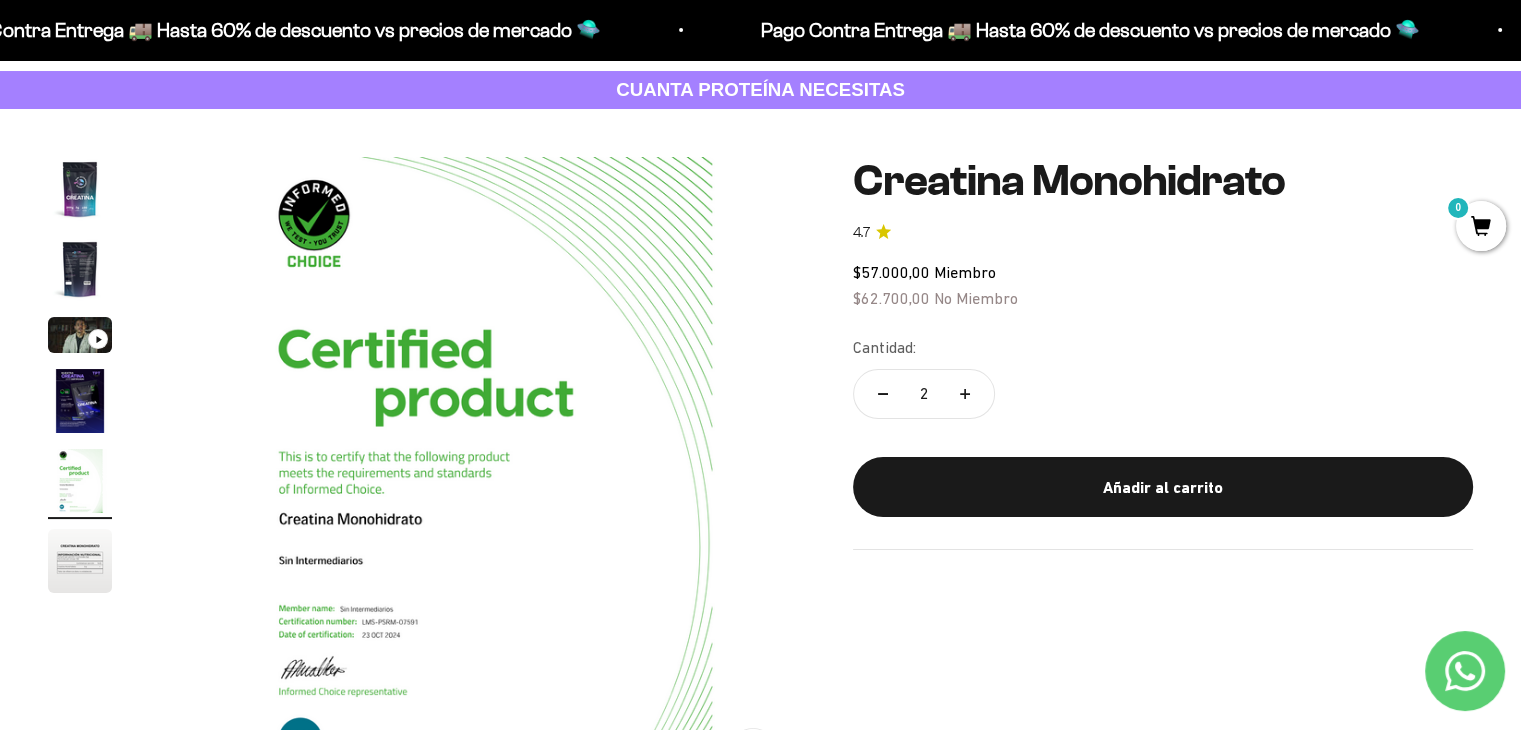 click at bounding box center (80, 378) 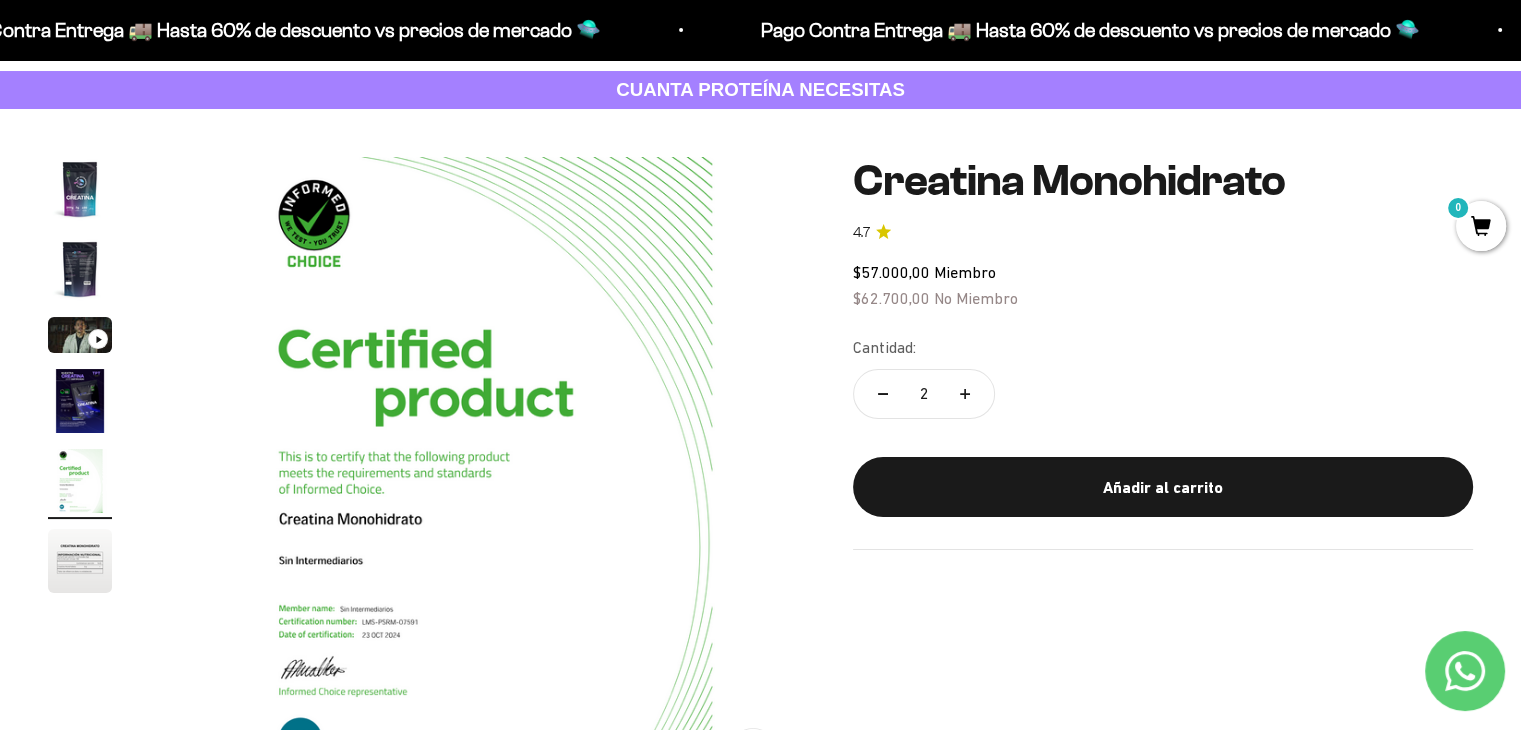 click at bounding box center (80, 561) 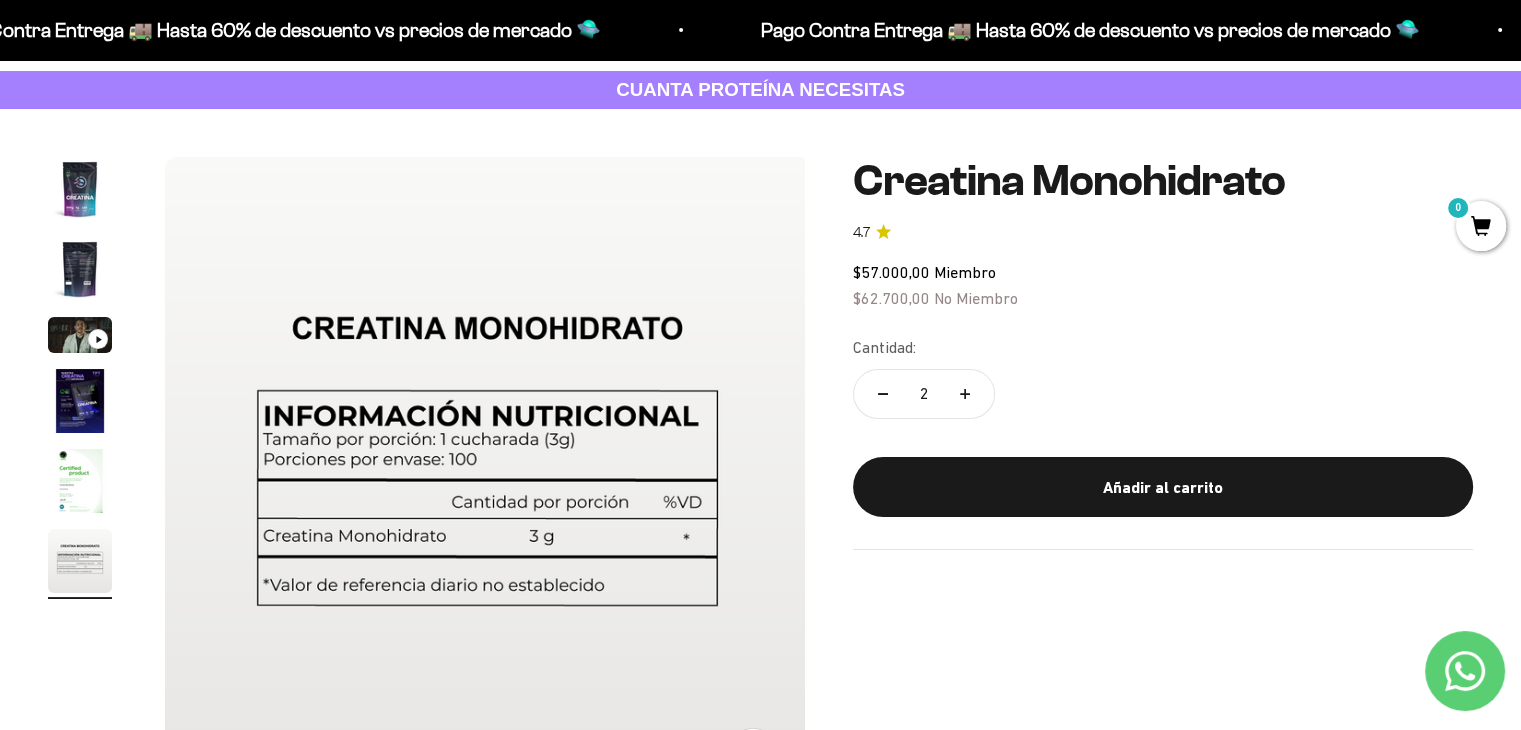 scroll, scrollTop: 0, scrollLeft: 3345, axis: horizontal 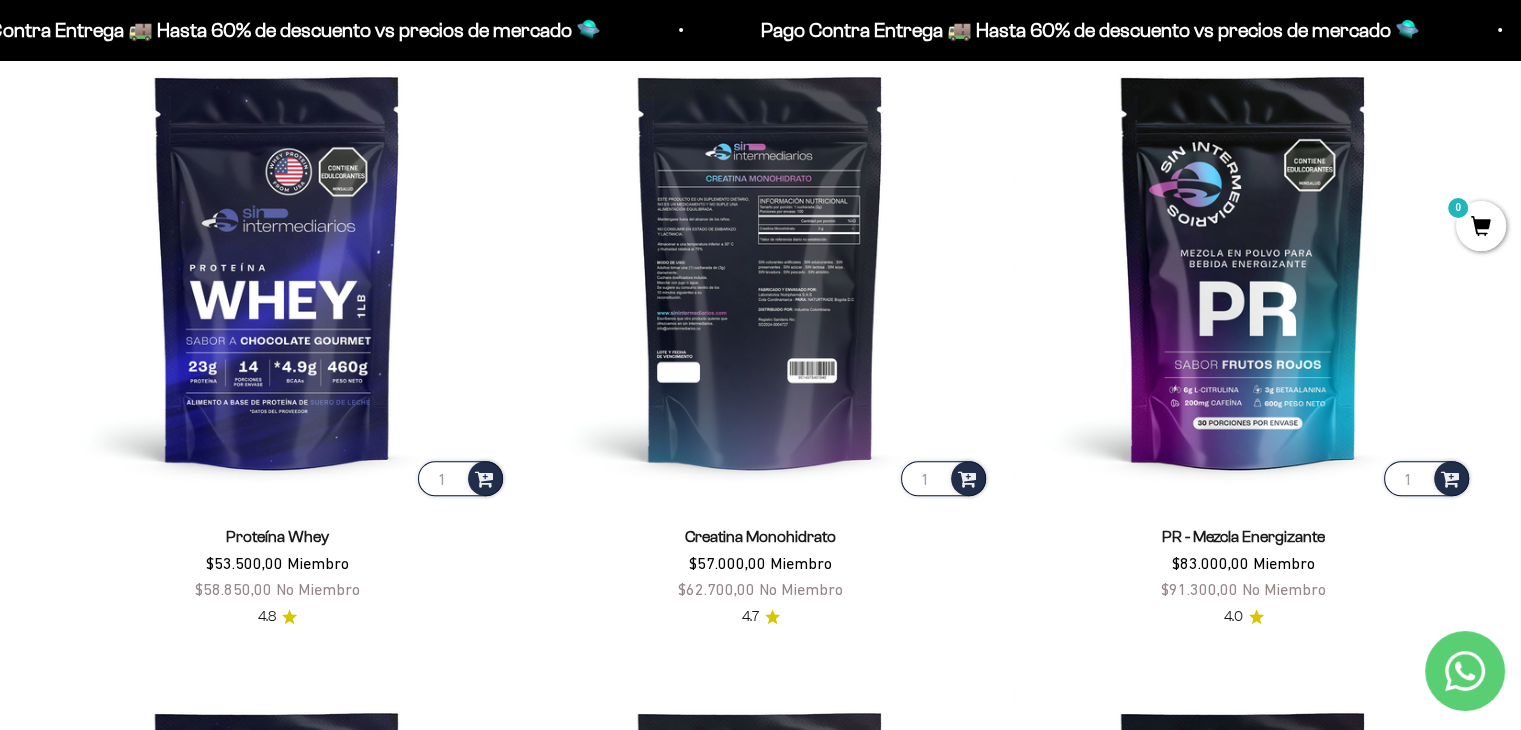 click at bounding box center [760, 270] 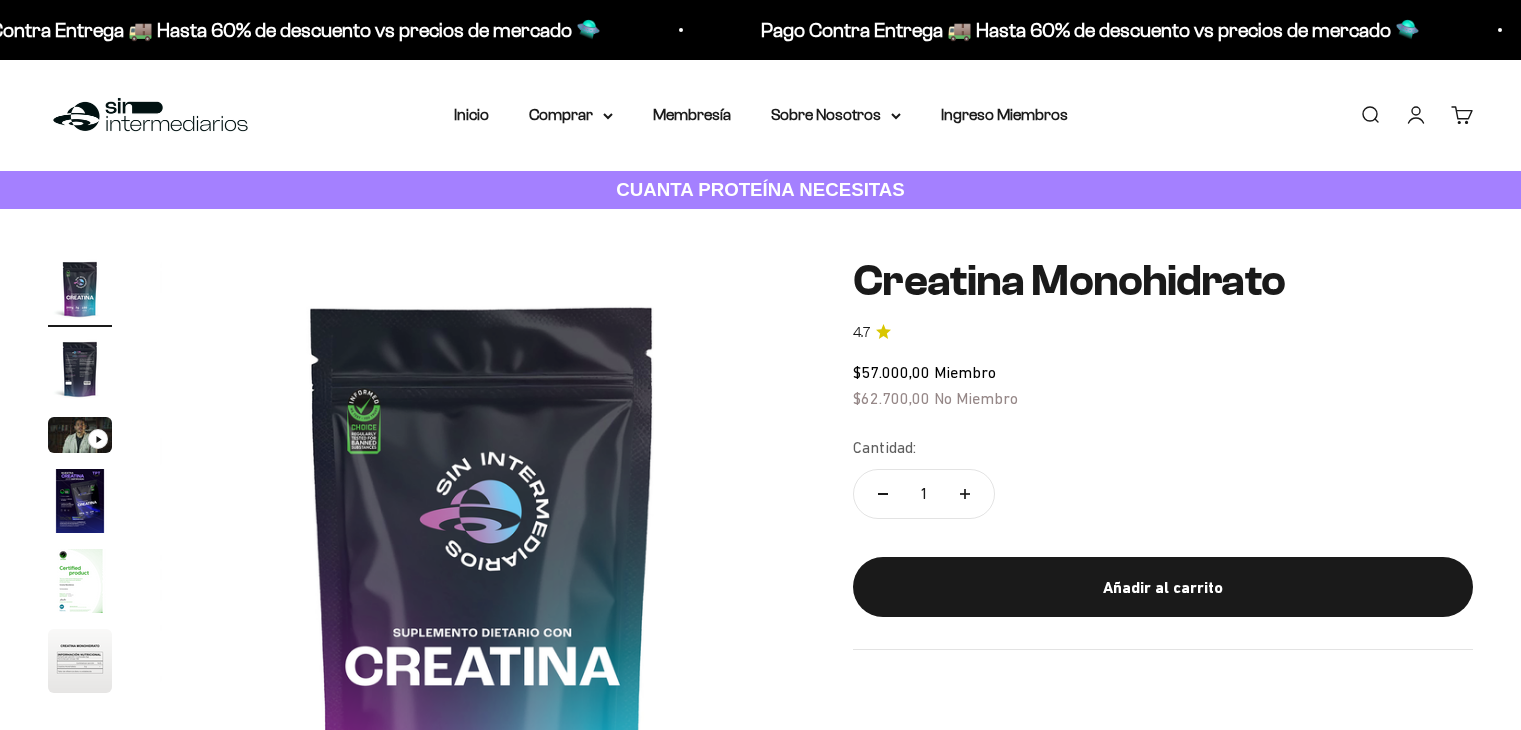scroll, scrollTop: 0, scrollLeft: 0, axis: both 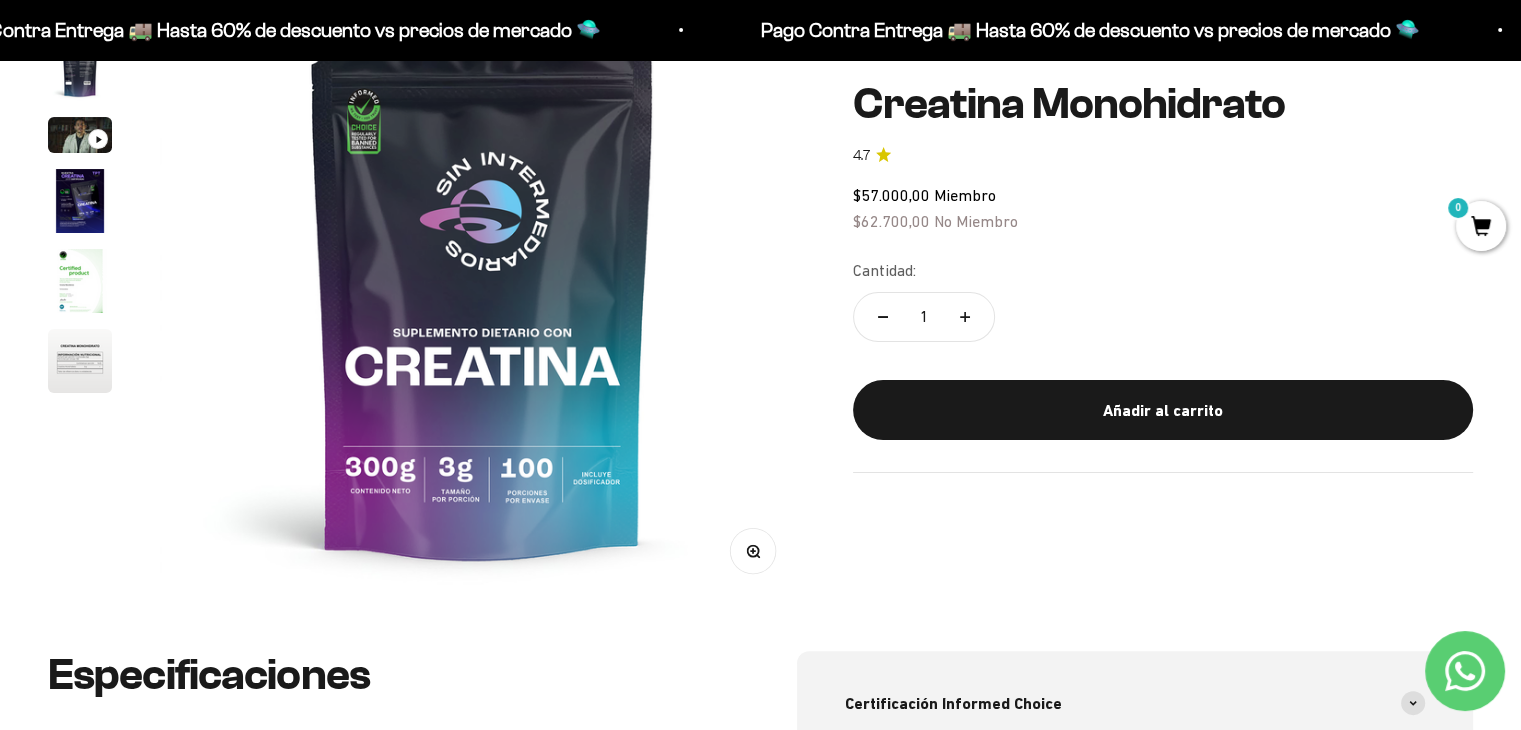 click on "Zoom
Ir al artículo 1
Ir al artículo 2
Ir al artículo 3
Ir al artículo 4
Ir al artículo 5
Ir al artículo 6
Creatina Monohidrato 4.7
$57.000,00   Miembro $62.700,00   No Miembro
Cantidad:
1
Añadir al carrito" at bounding box center [760, 279] 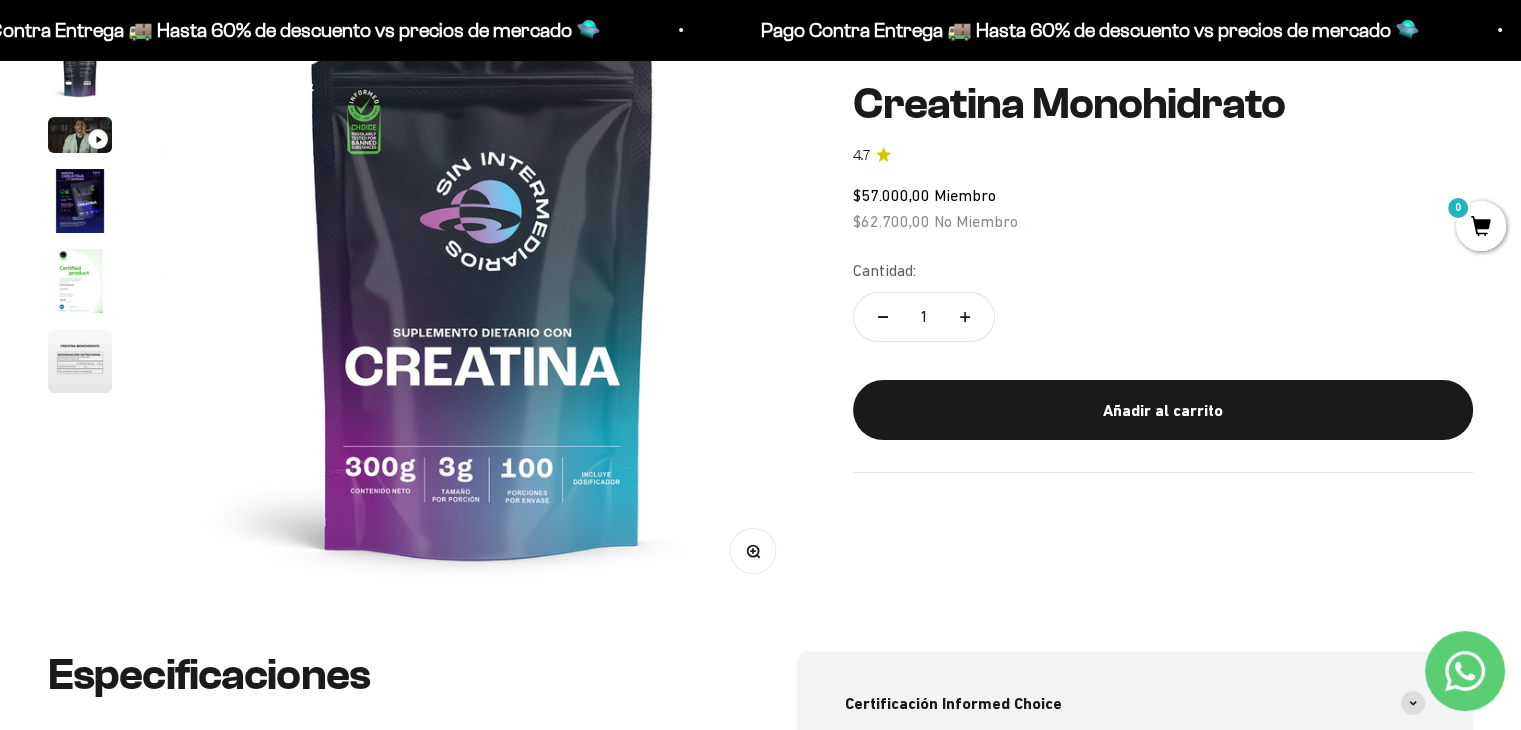 click at bounding box center (80, 361) 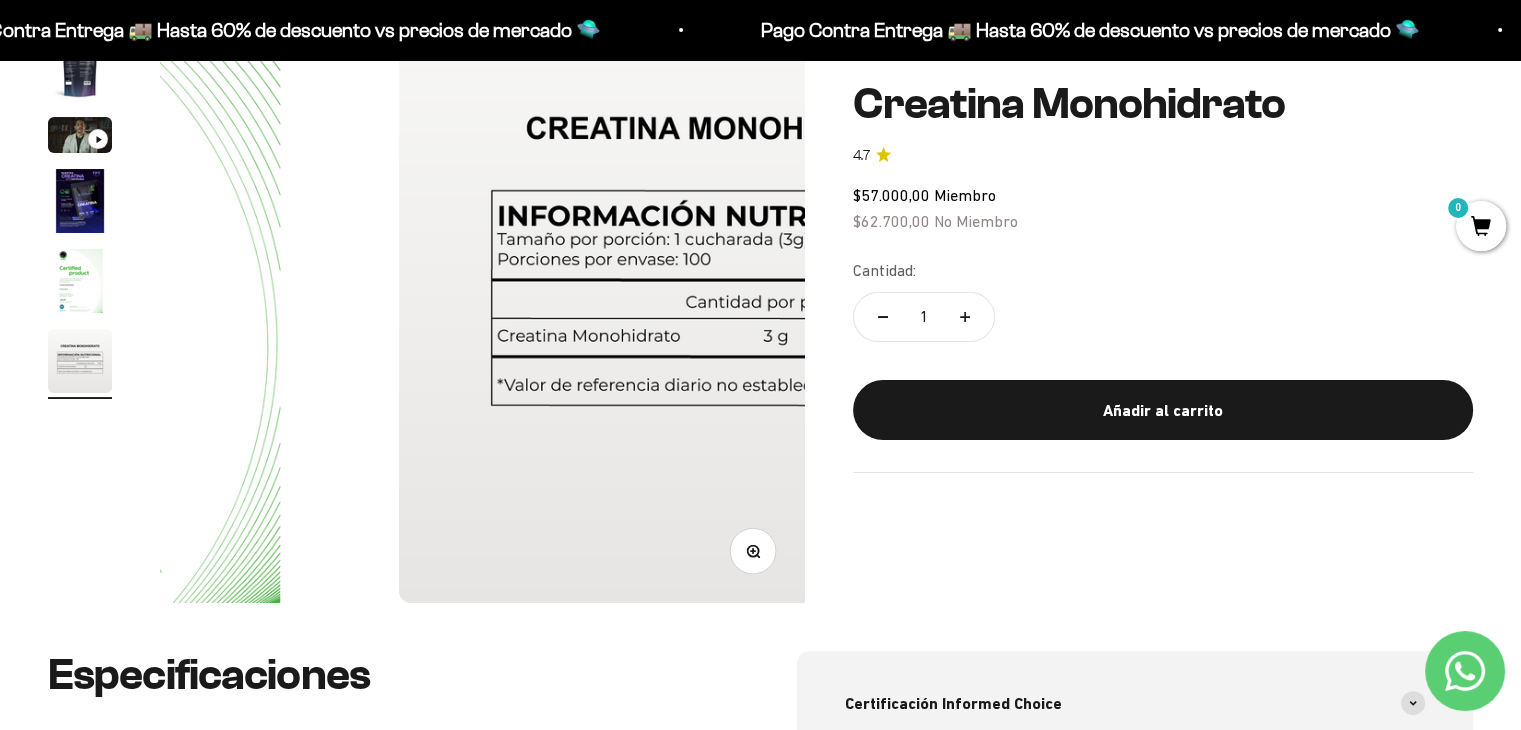 scroll, scrollTop: 0, scrollLeft: 3345, axis: horizontal 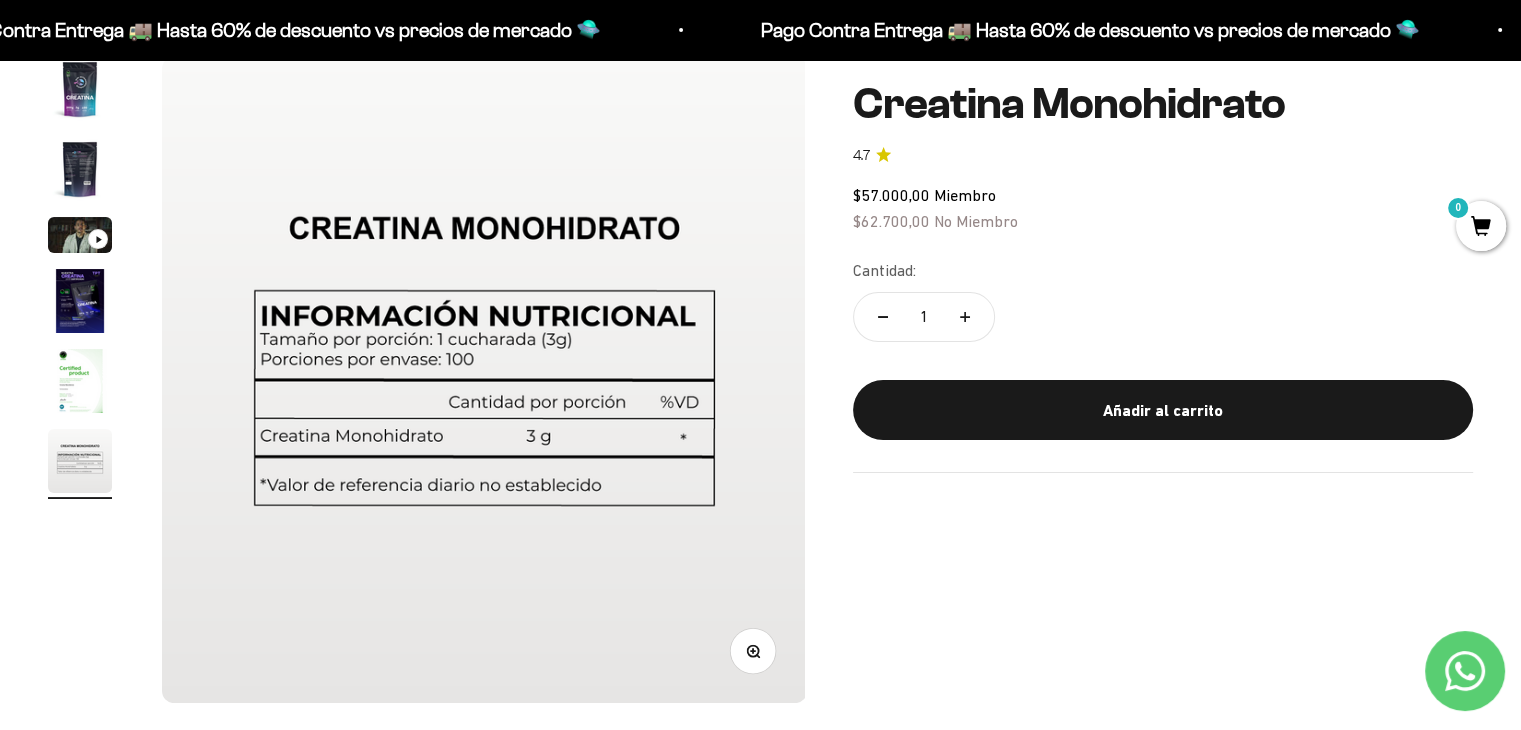 click at bounding box center (80, 301) 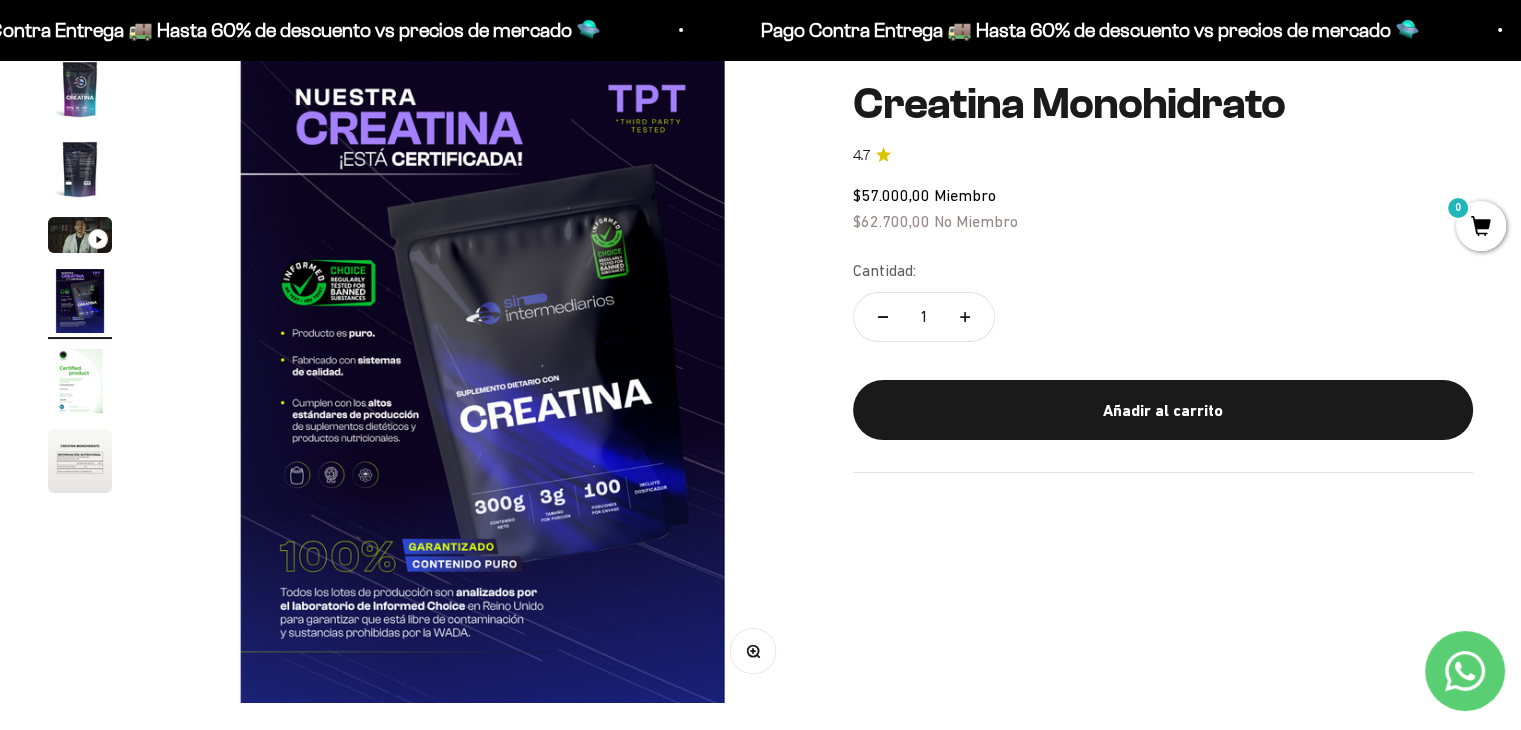 scroll, scrollTop: 0, scrollLeft: 2008, axis: horizontal 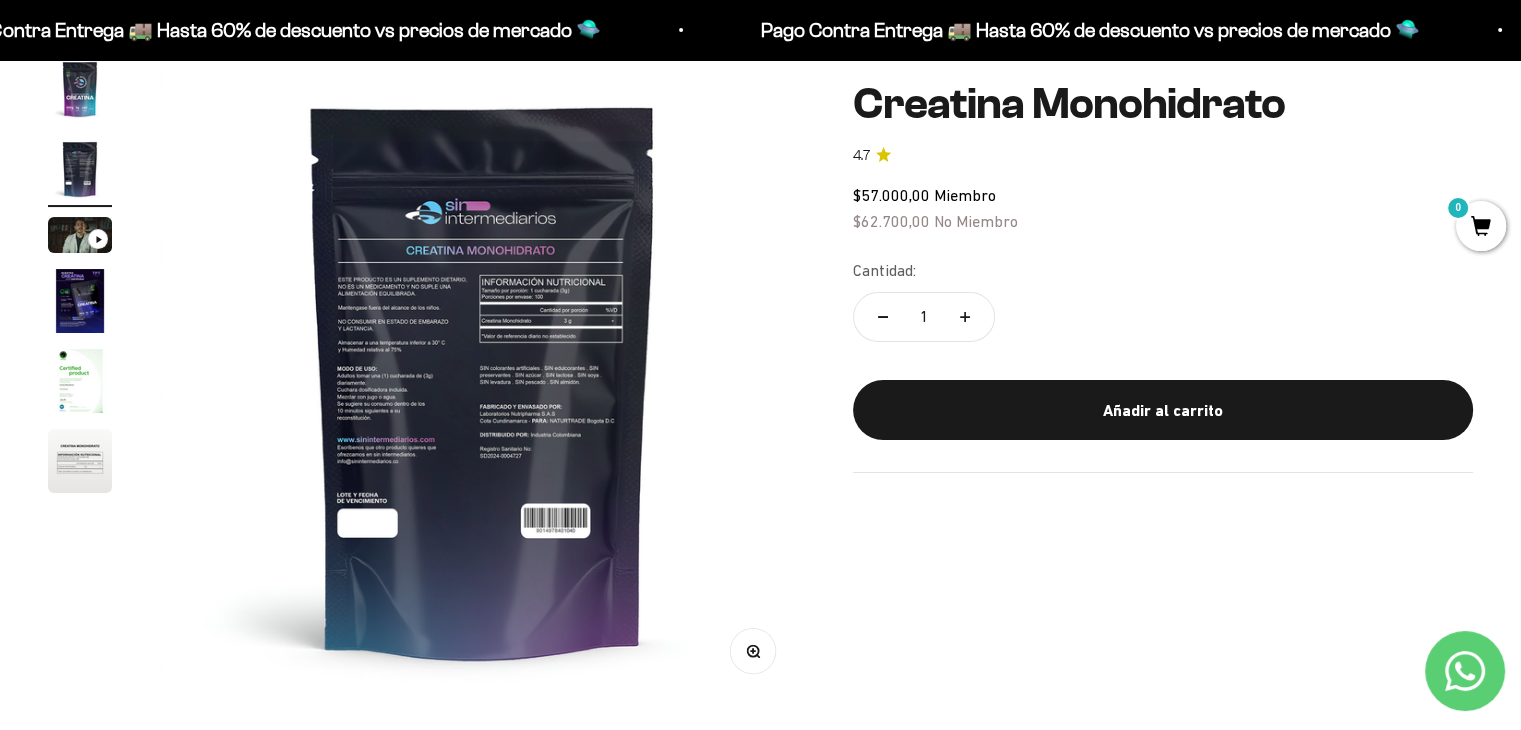 click at bounding box center [80, 89] 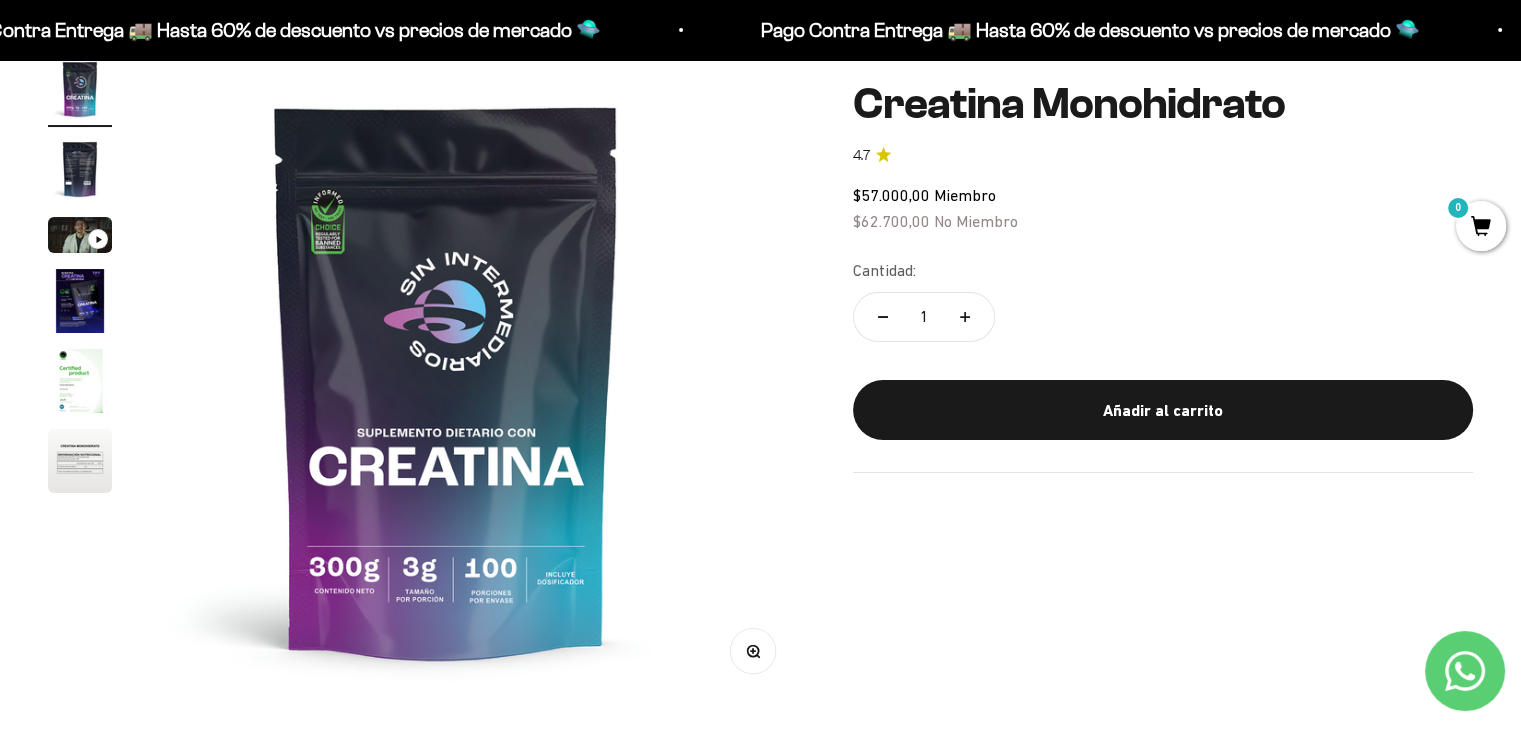 scroll, scrollTop: 0, scrollLeft: 0, axis: both 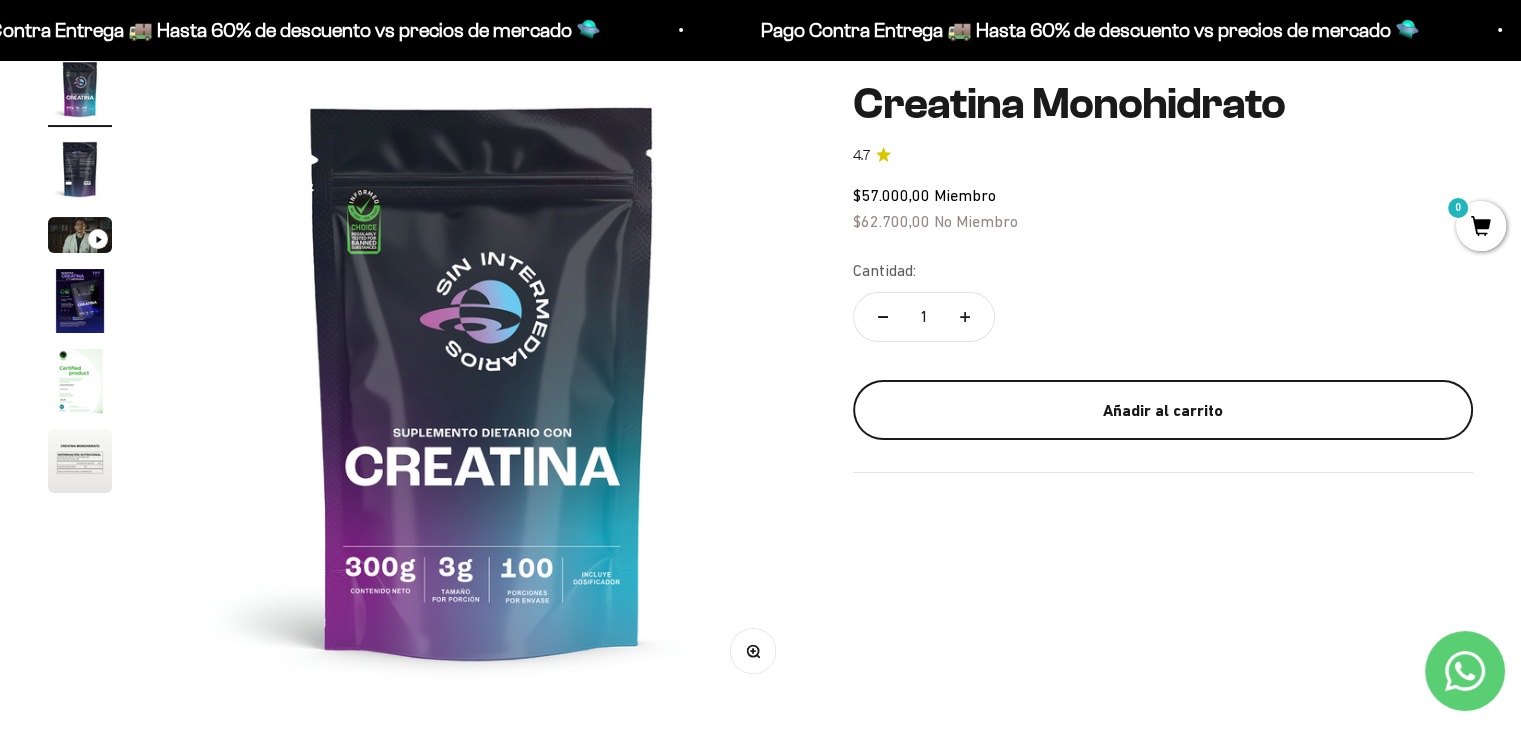 click on "Añadir al carrito" at bounding box center (1163, 410) 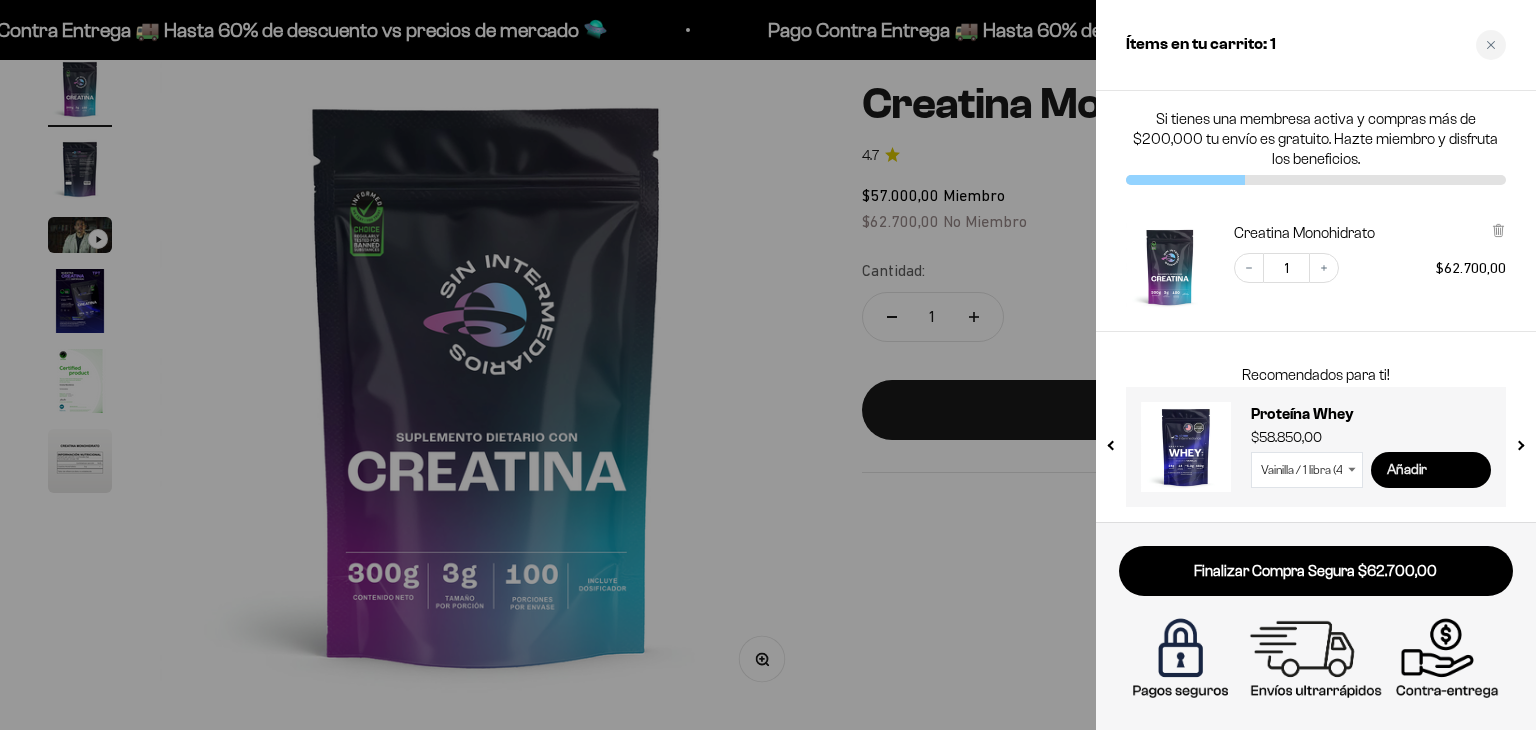 click on "Añadir" at bounding box center (1431, 470) 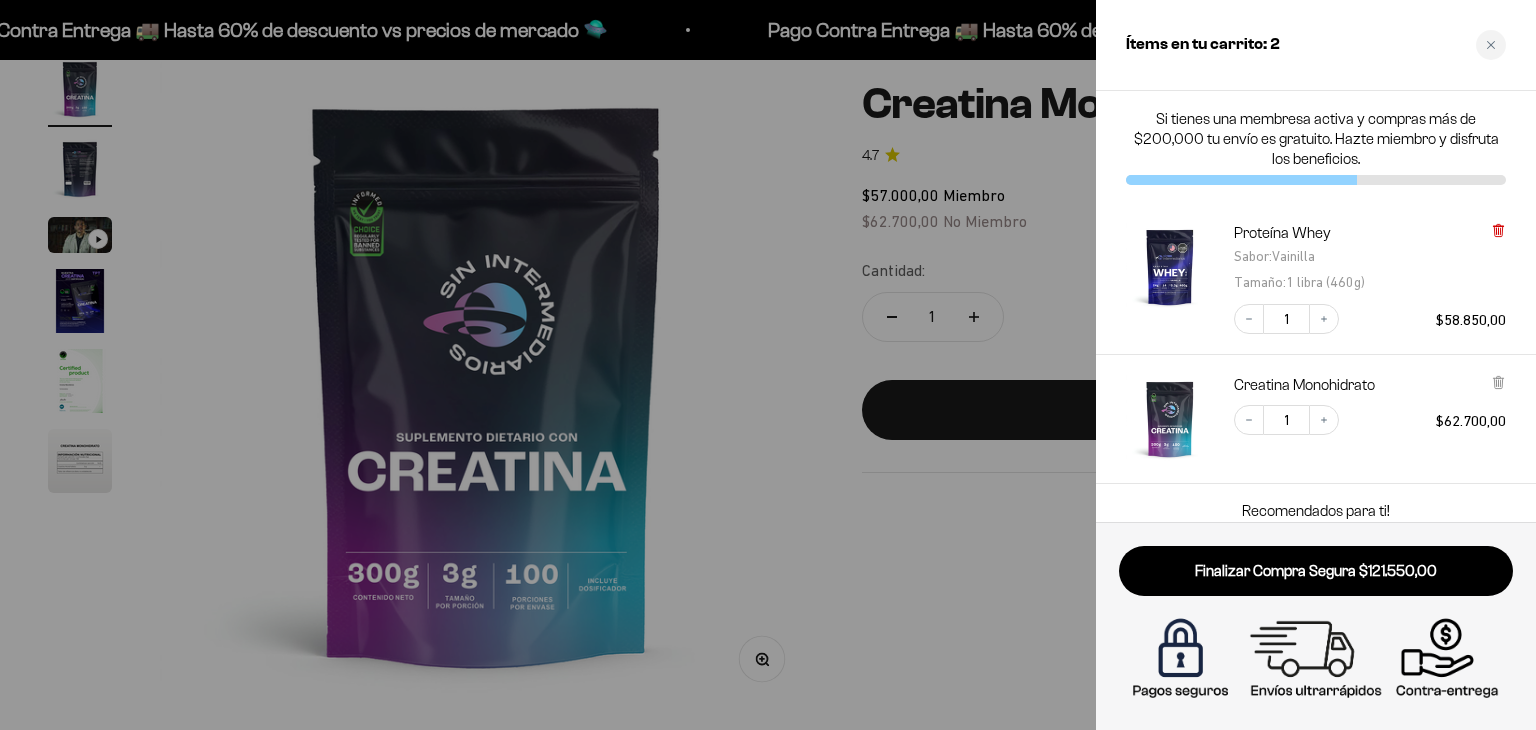 click 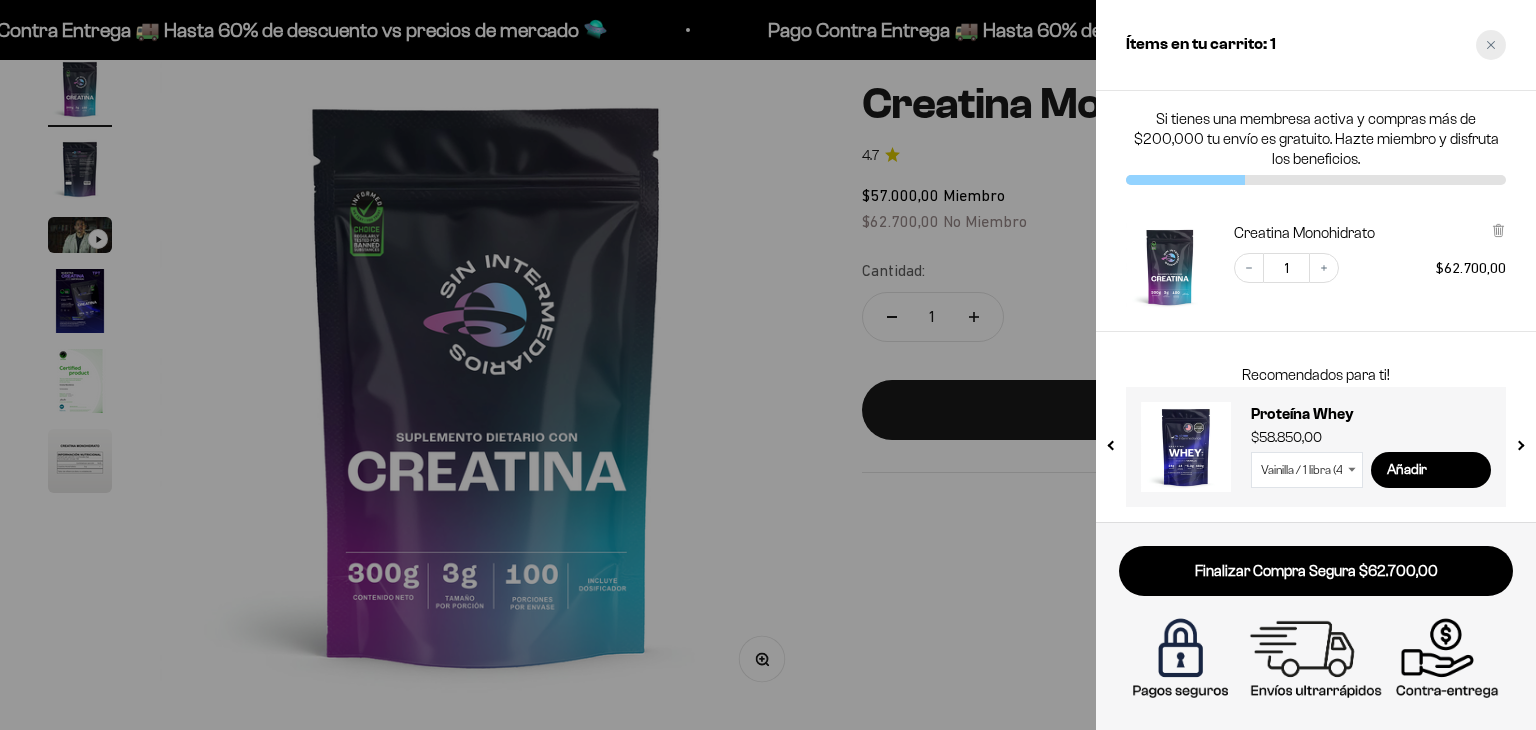 click at bounding box center (1491, 45) 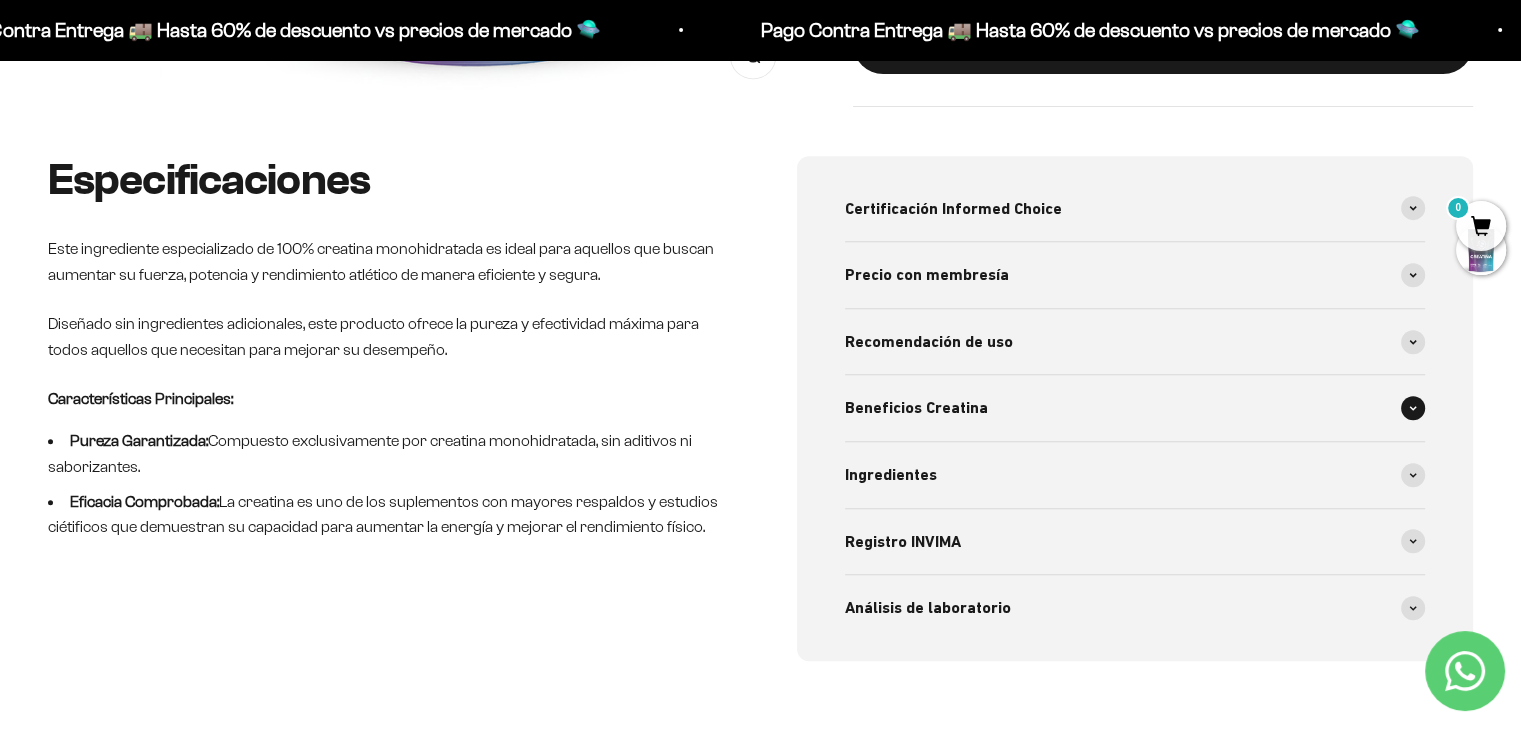 scroll, scrollTop: 800, scrollLeft: 0, axis: vertical 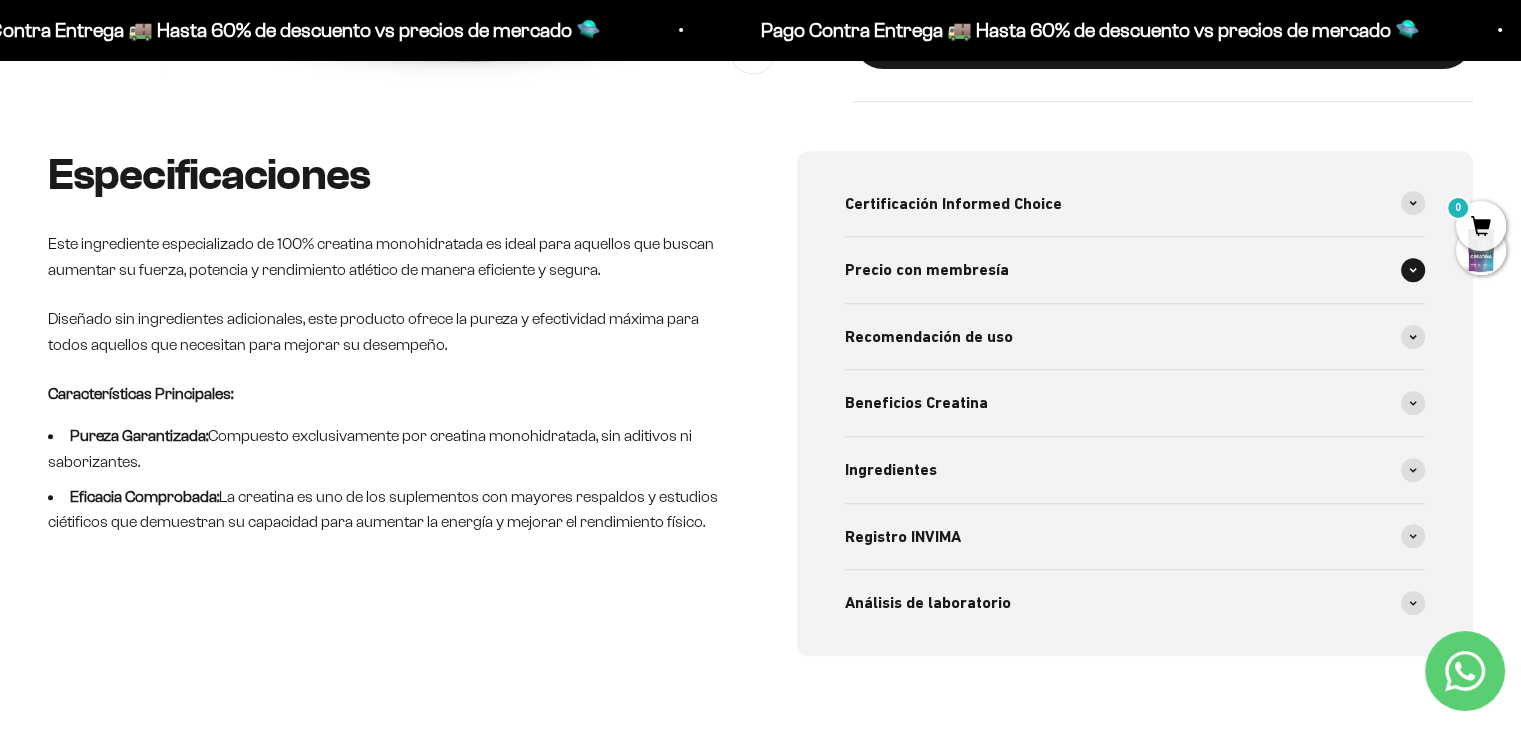 click at bounding box center [1413, 270] 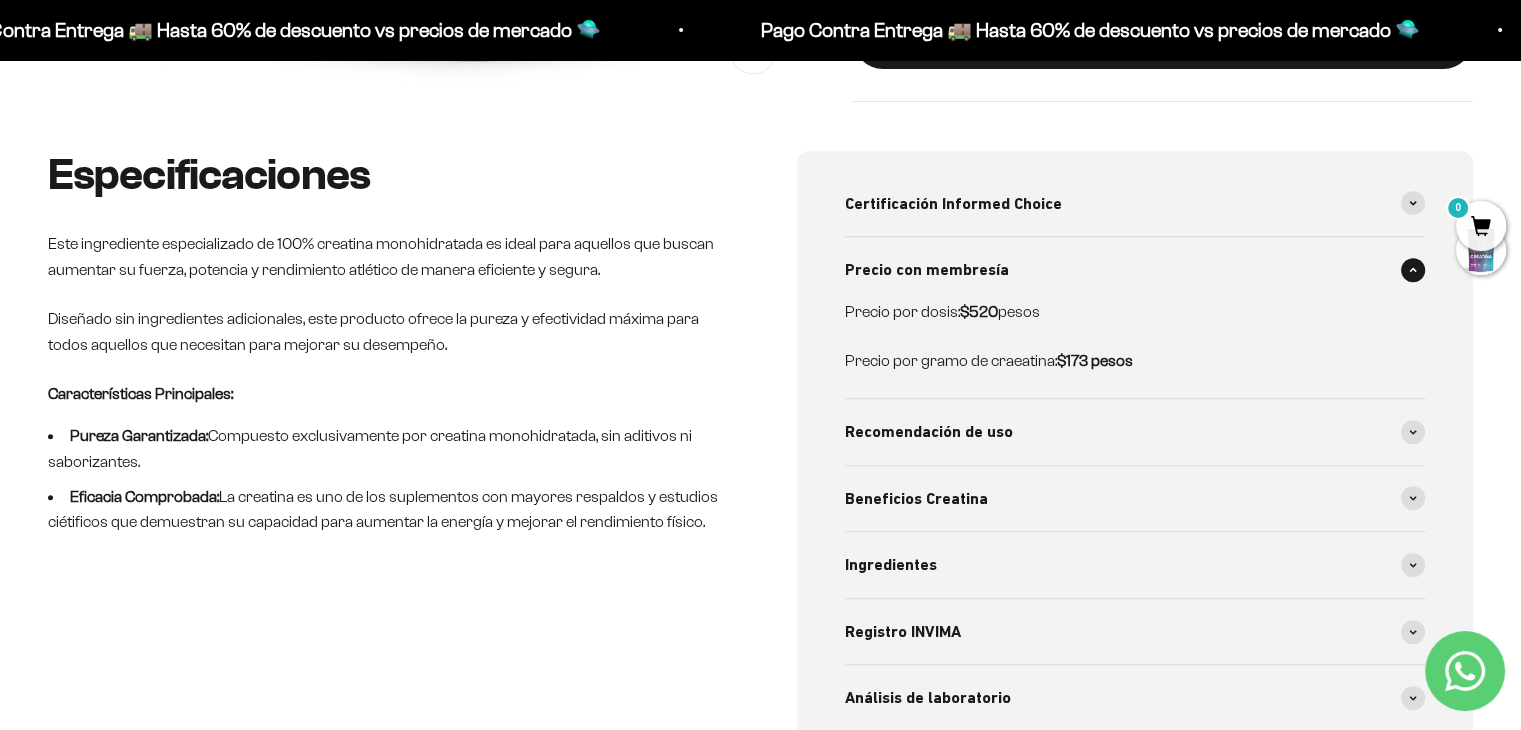 click at bounding box center [1413, 270] 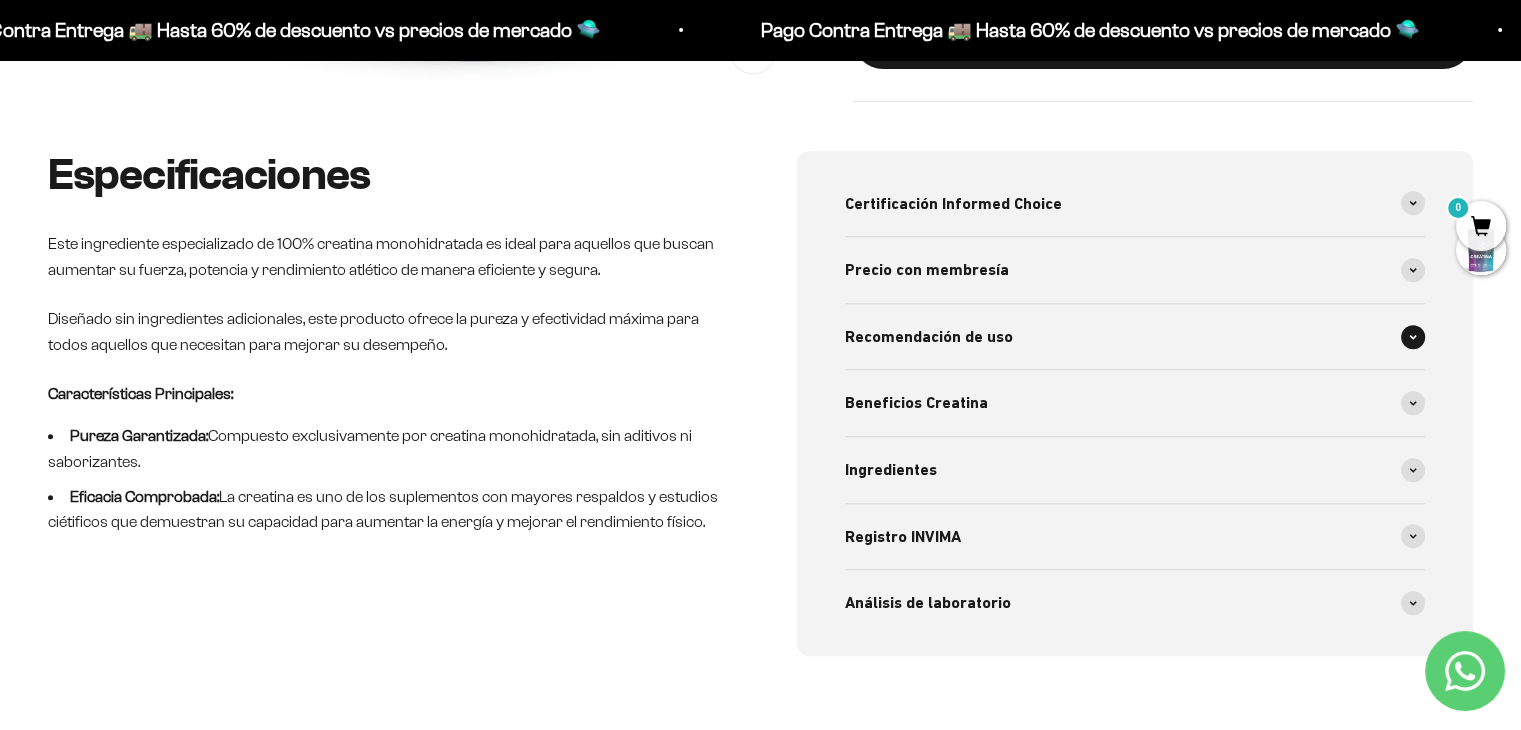 click on "Recomendación de uso" at bounding box center [1135, 337] 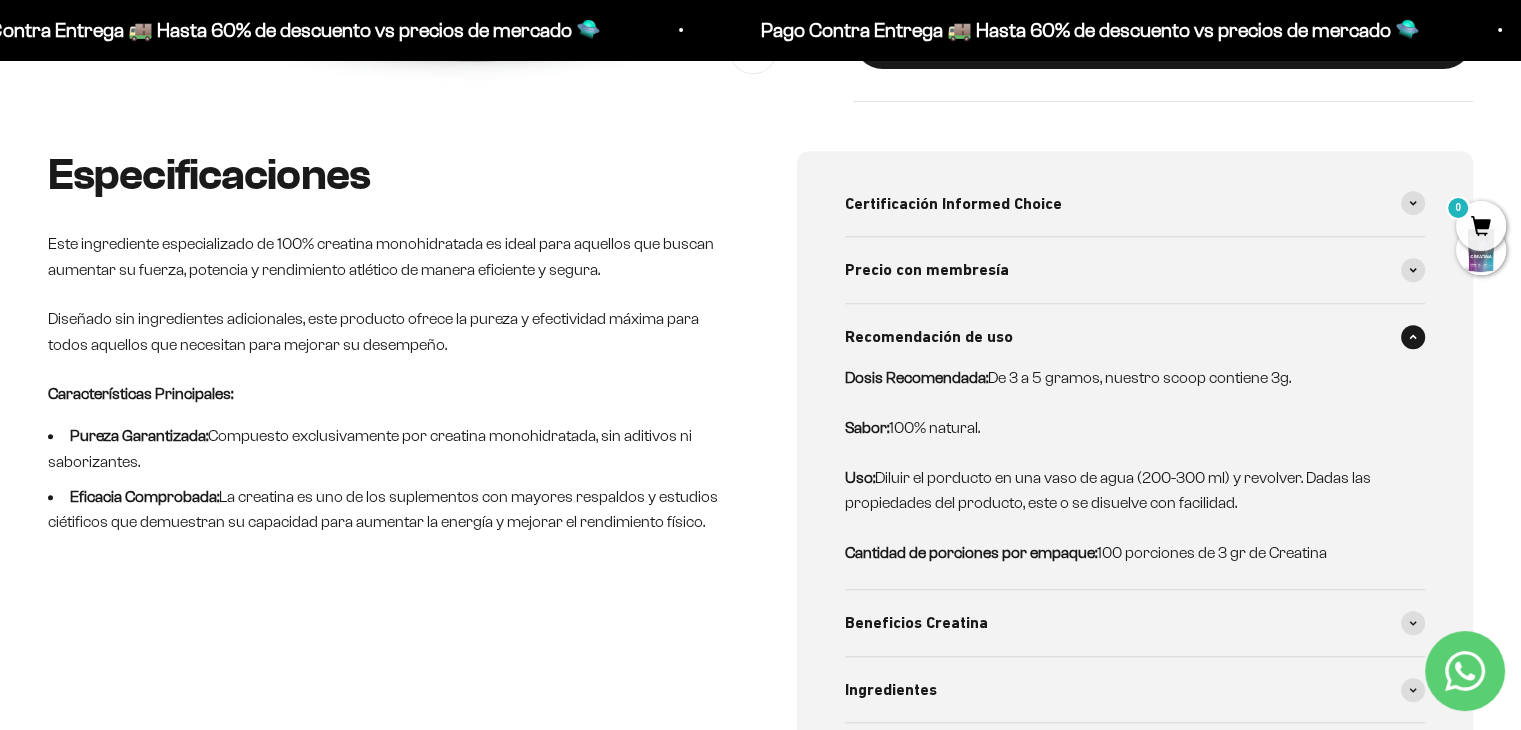 click on "Recomendación de uso" at bounding box center (1135, 337) 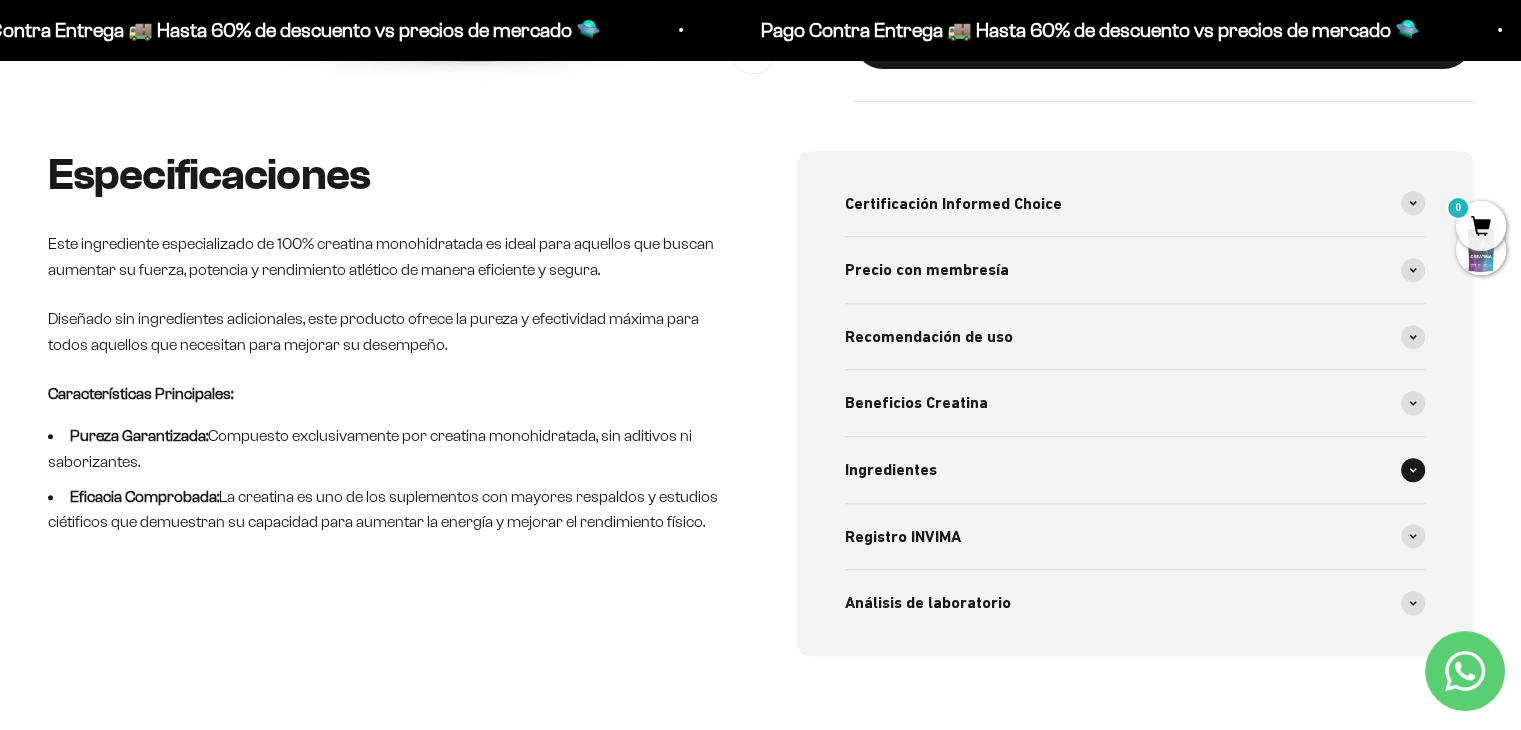 click on "Ingredientes" at bounding box center [1135, 470] 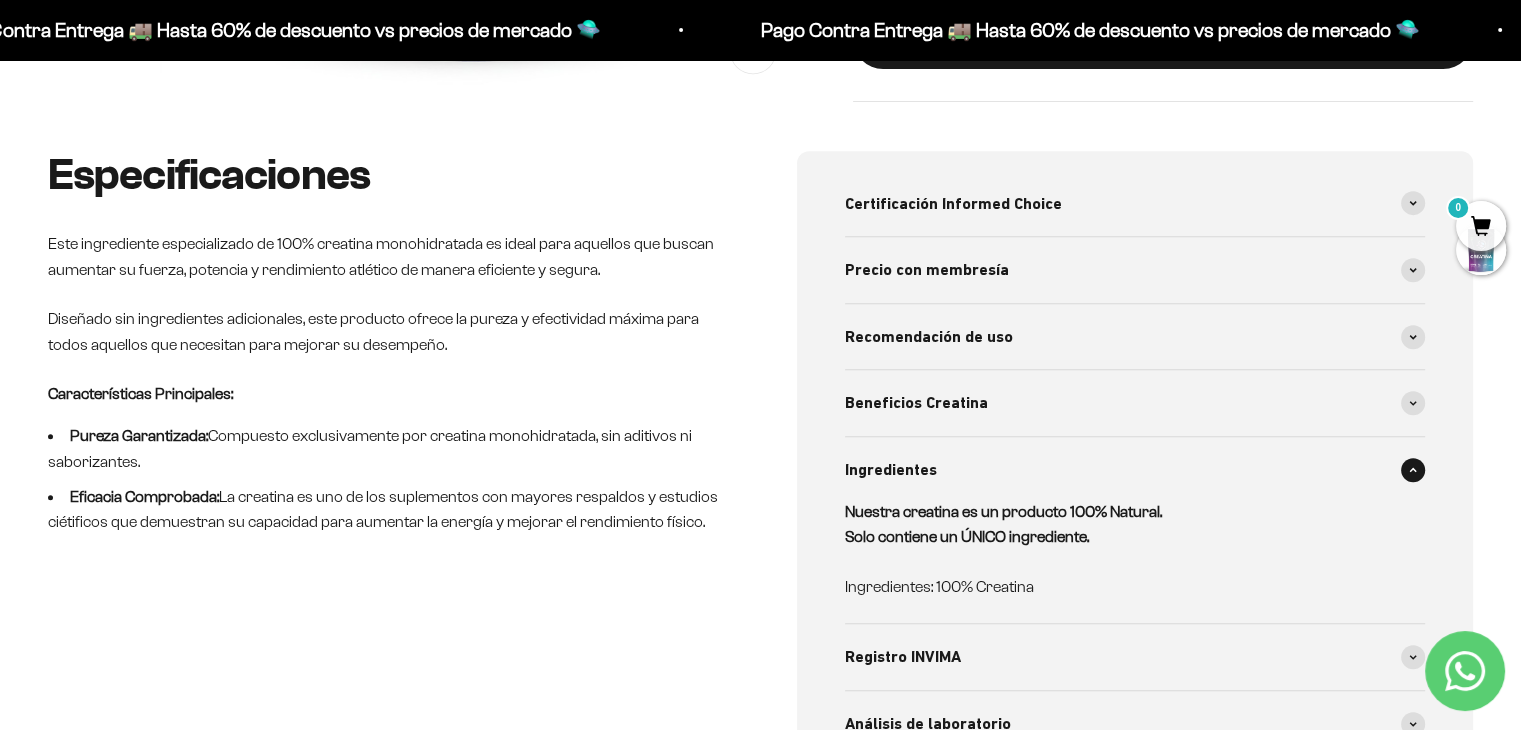 click on "Ingredientes" at bounding box center (1135, 470) 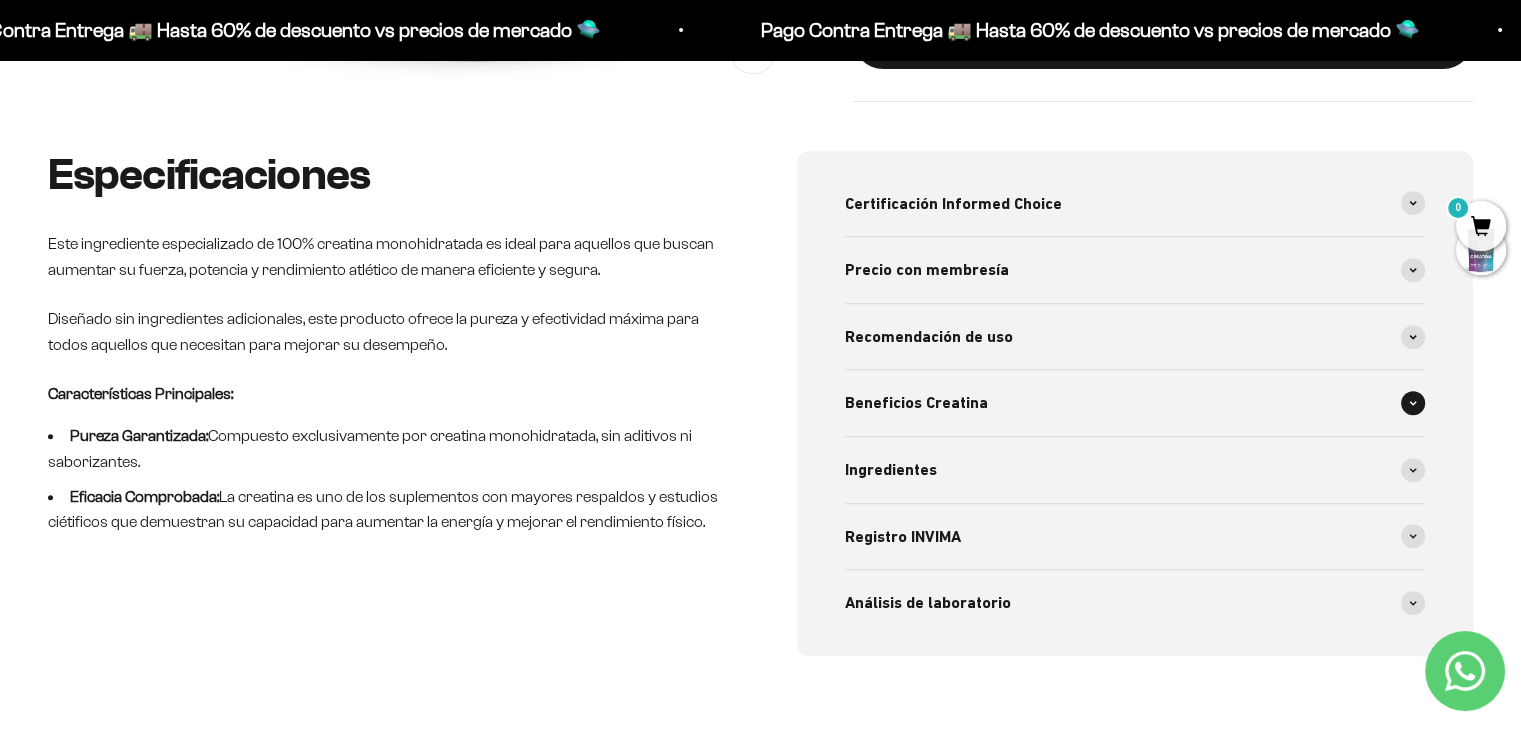 click at bounding box center [1413, 403] 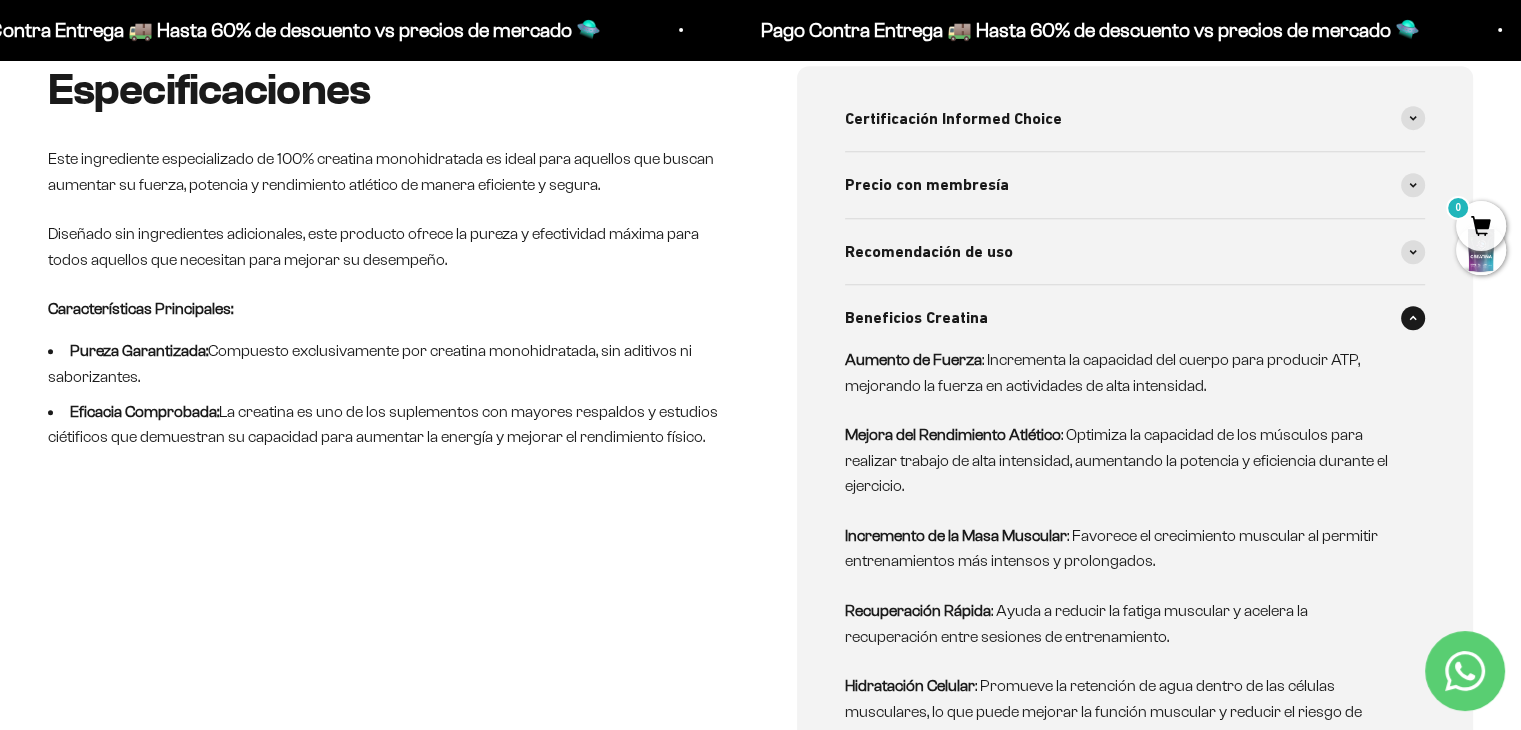 scroll, scrollTop: 900, scrollLeft: 0, axis: vertical 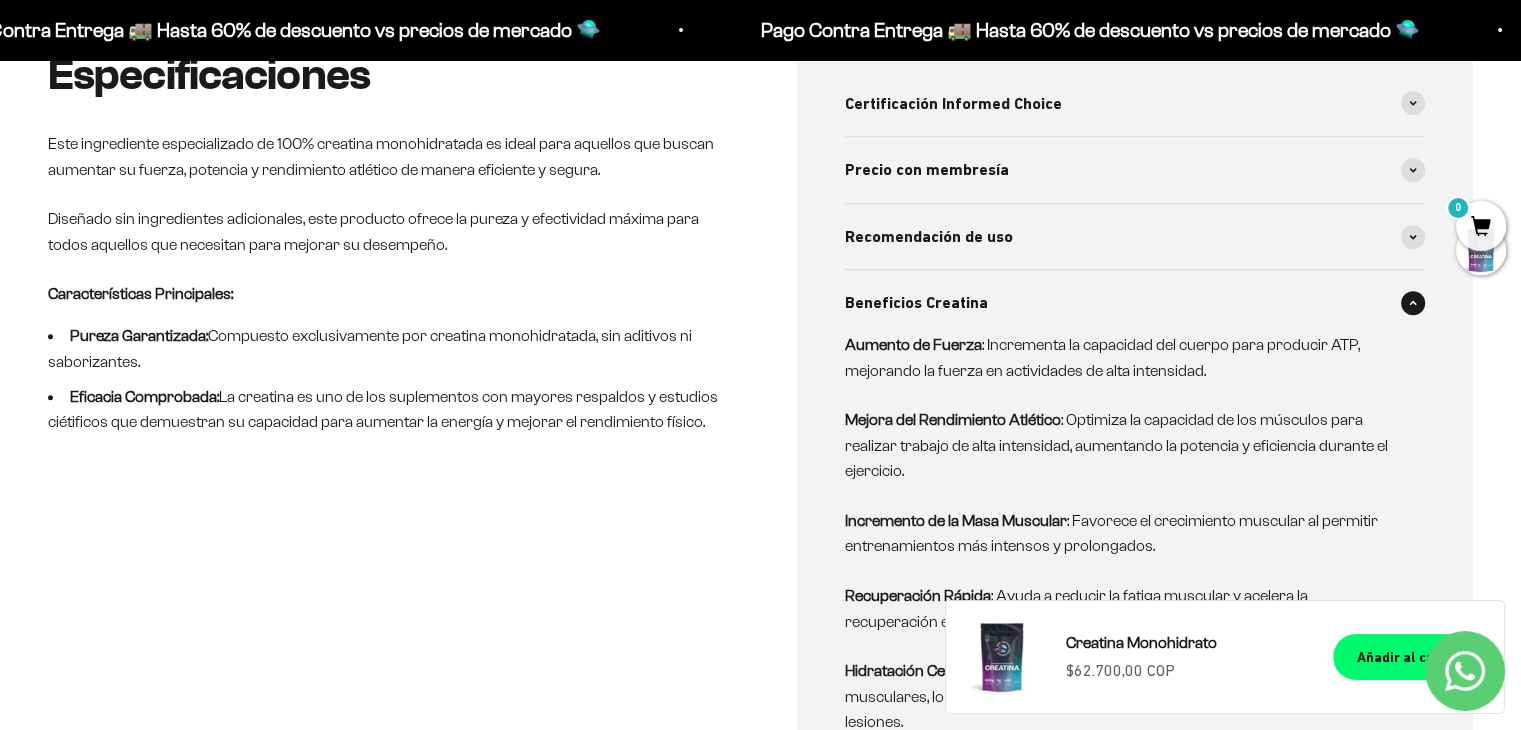 click on "Beneficios Creatina" at bounding box center [1135, 303] 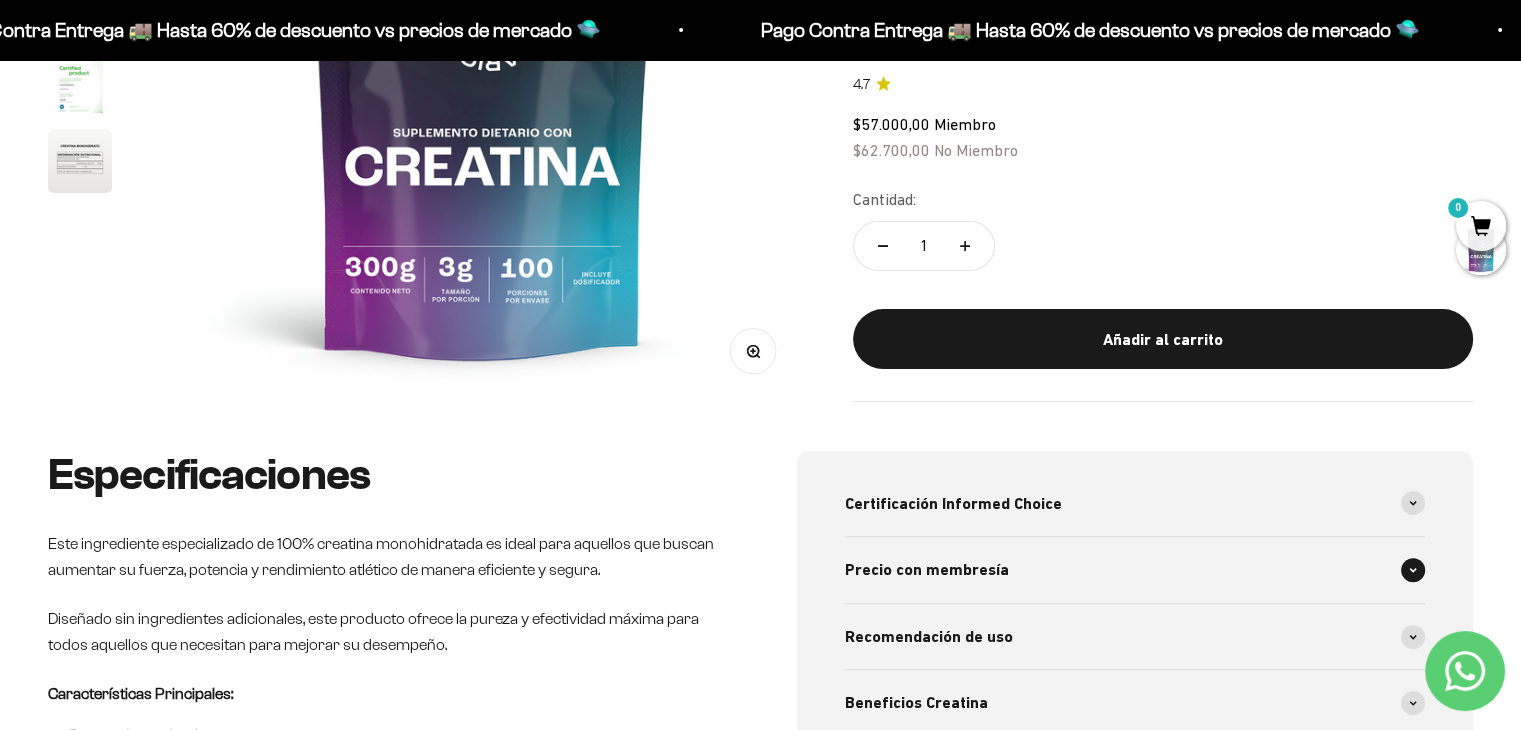 scroll, scrollTop: 0, scrollLeft: 0, axis: both 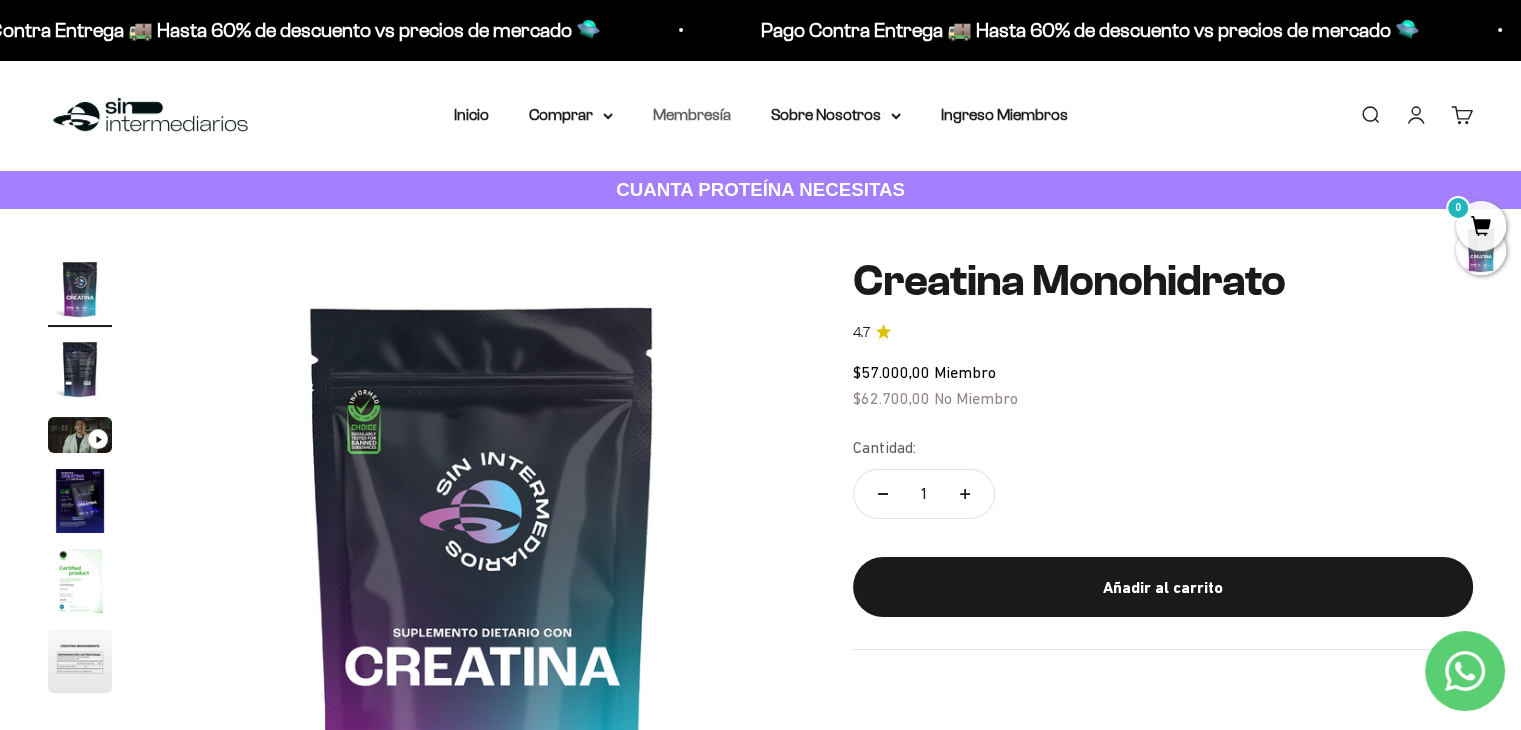 click on "Membresía" at bounding box center [692, 114] 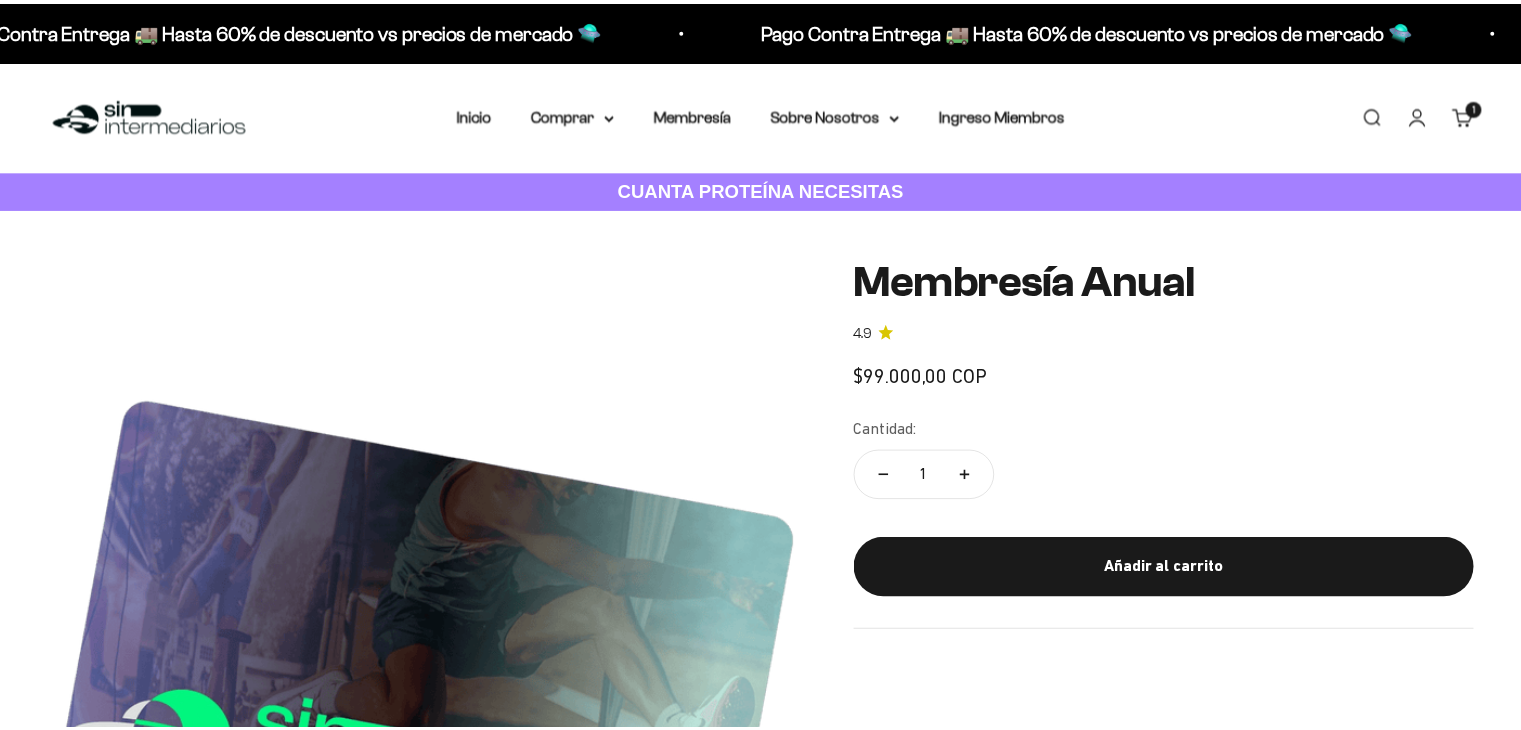 scroll, scrollTop: 0, scrollLeft: 0, axis: both 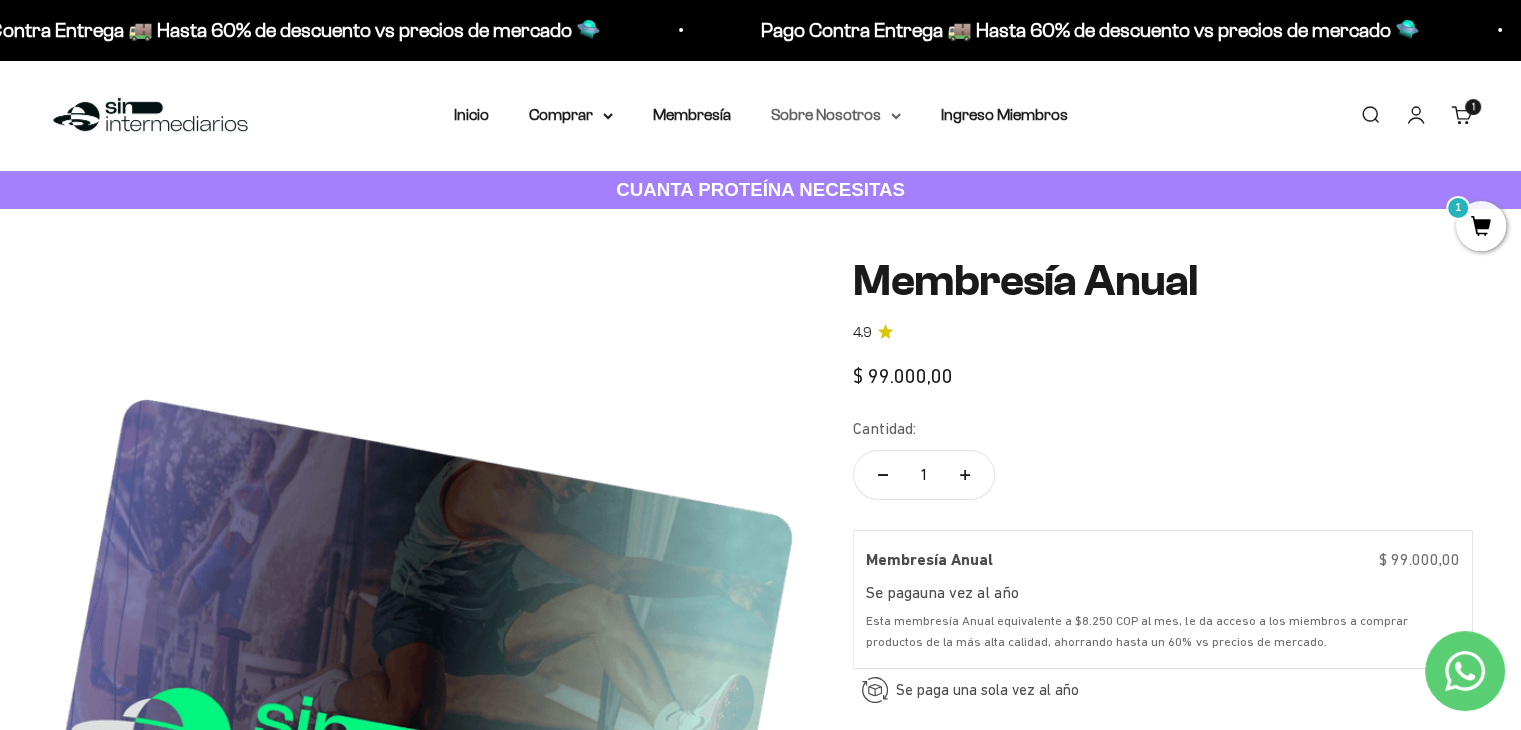 click on "Sobre Nosotros" at bounding box center [836, 115] 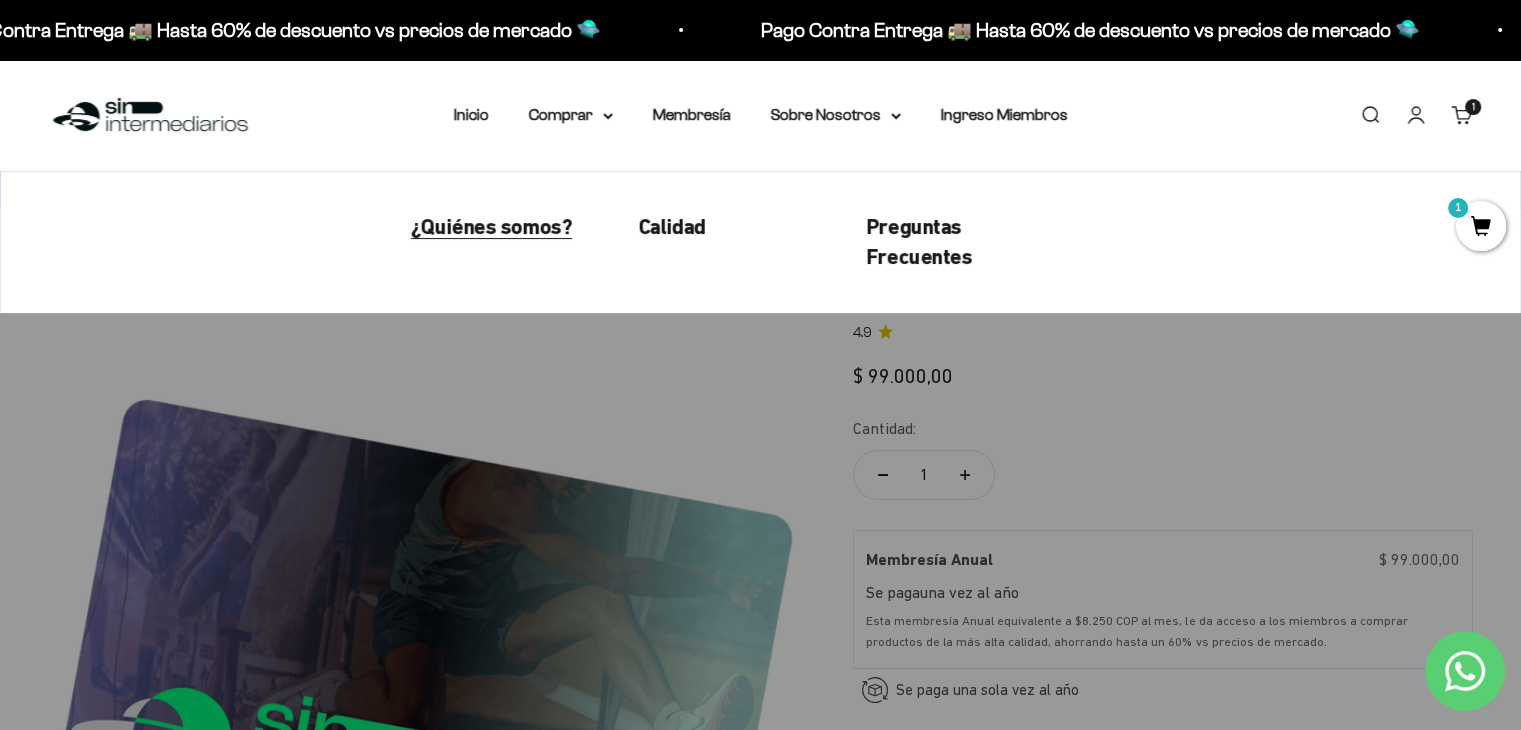 click on "¿Quiénes somos?" at bounding box center [491, 226] 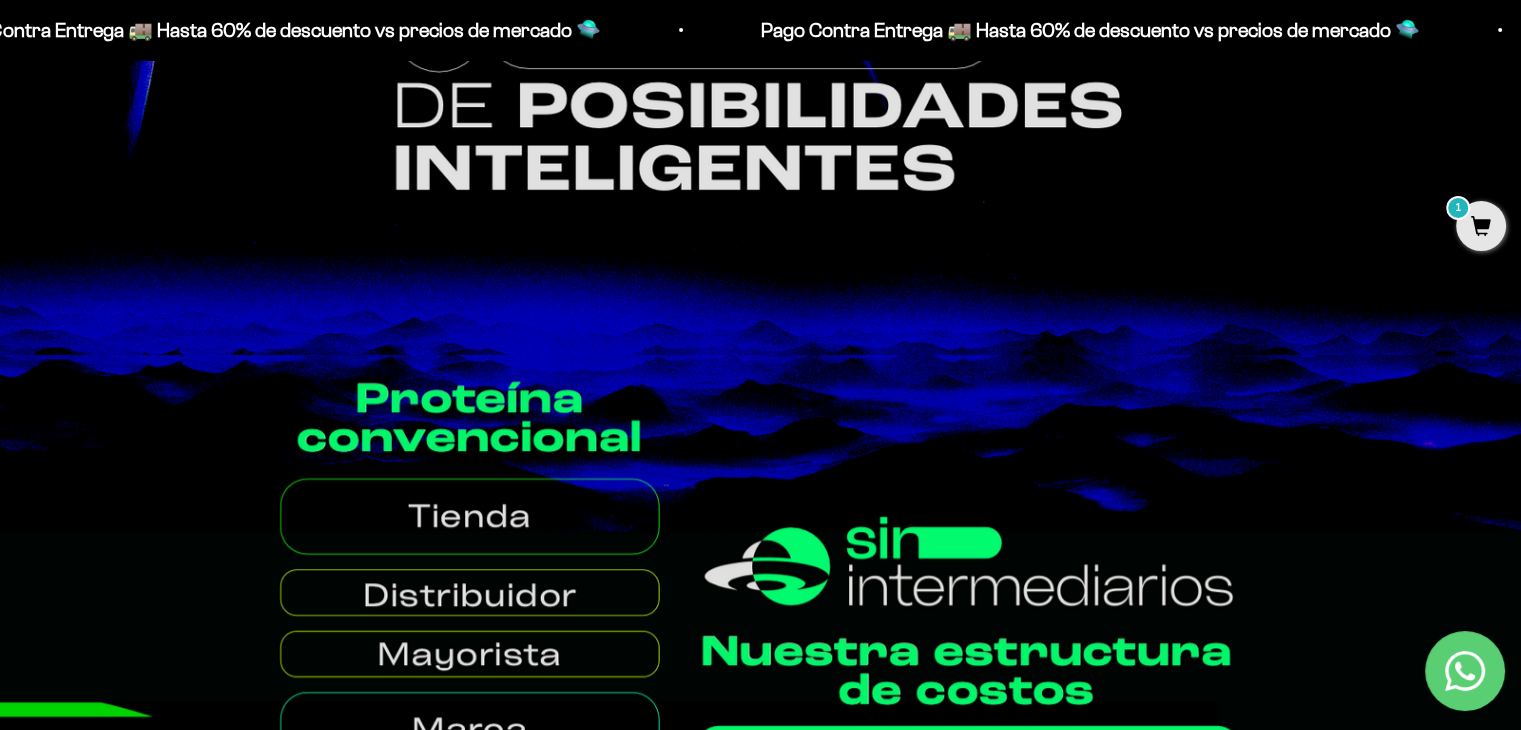 scroll, scrollTop: 700, scrollLeft: 0, axis: vertical 